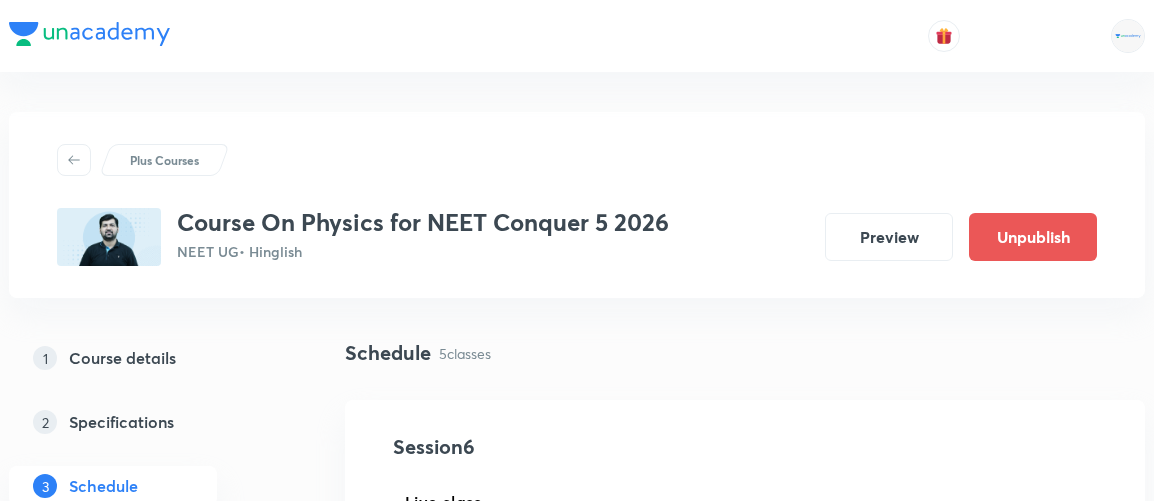 scroll, scrollTop: 799, scrollLeft: 0, axis: vertical 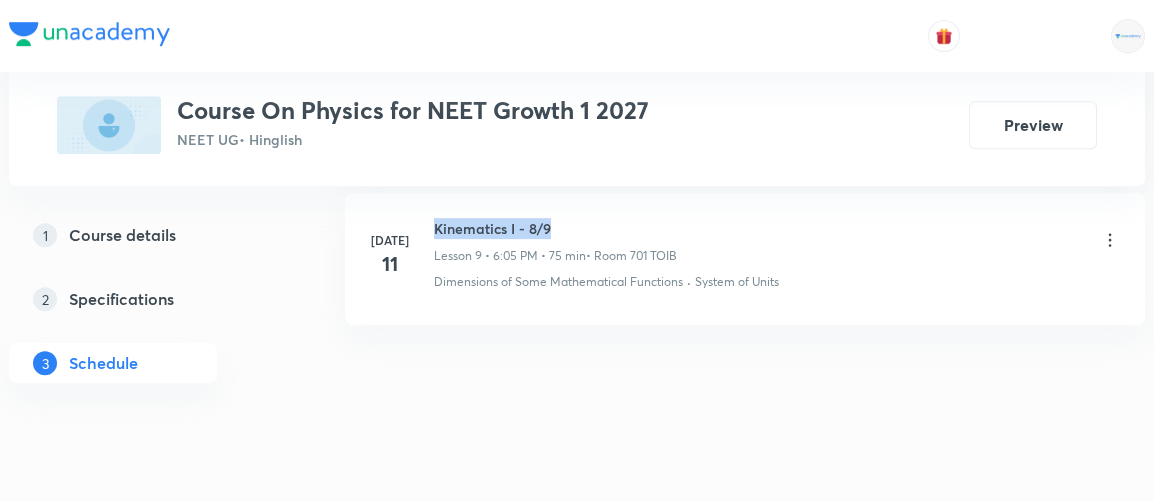 drag, startPoint x: 433, startPoint y: 218, endPoint x: 601, endPoint y: 208, distance: 168.29736 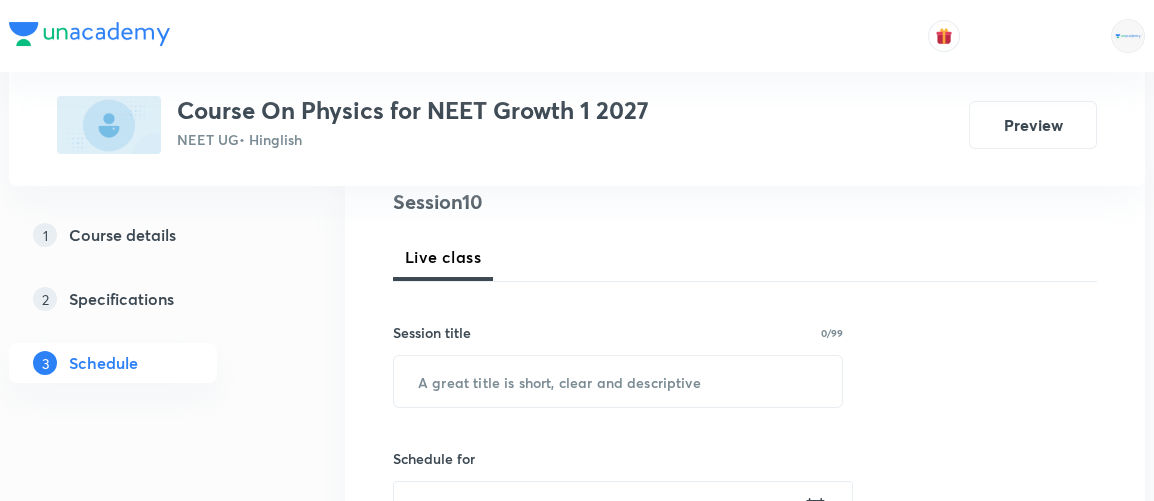 scroll, scrollTop: 0, scrollLeft: 0, axis: both 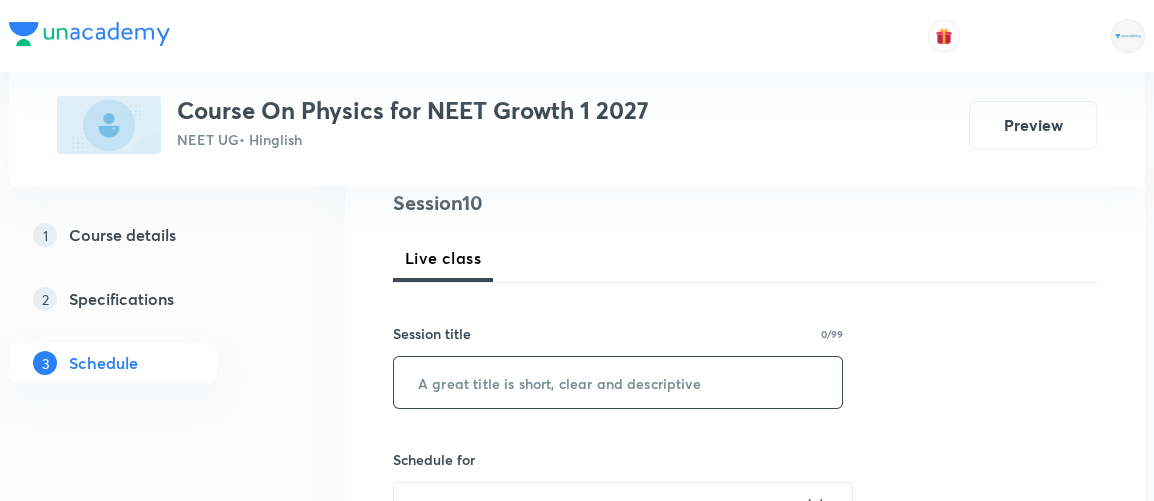 click at bounding box center [618, 382] 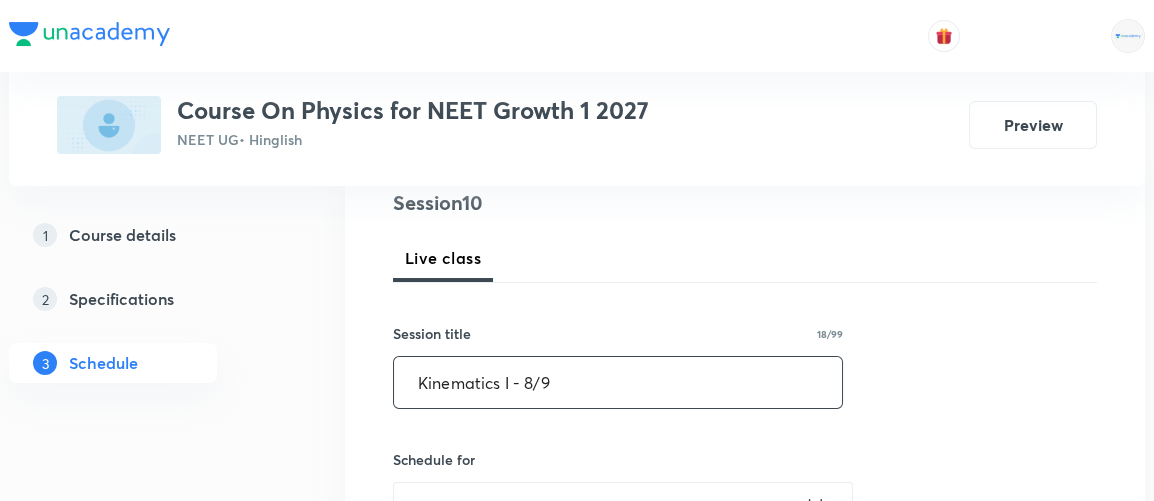 click on "Kinematics I - 8/9" at bounding box center [618, 382] 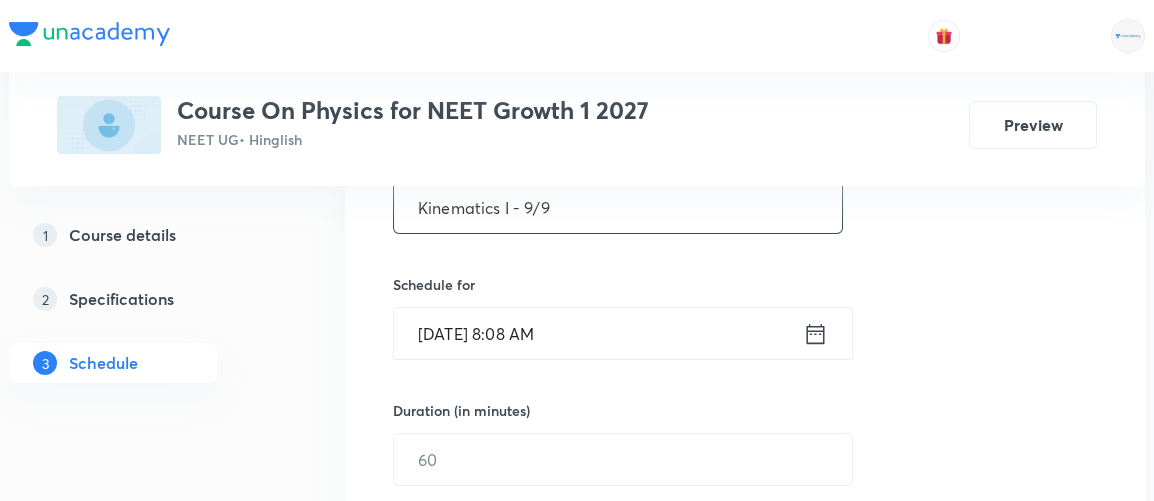scroll, scrollTop: 439, scrollLeft: 0, axis: vertical 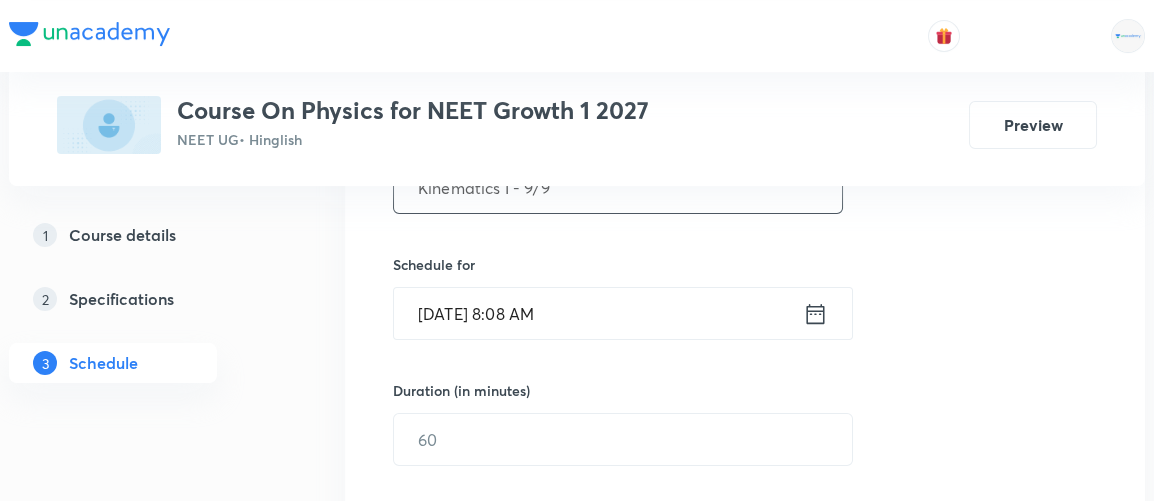 type on "Kinematics I - 9/9" 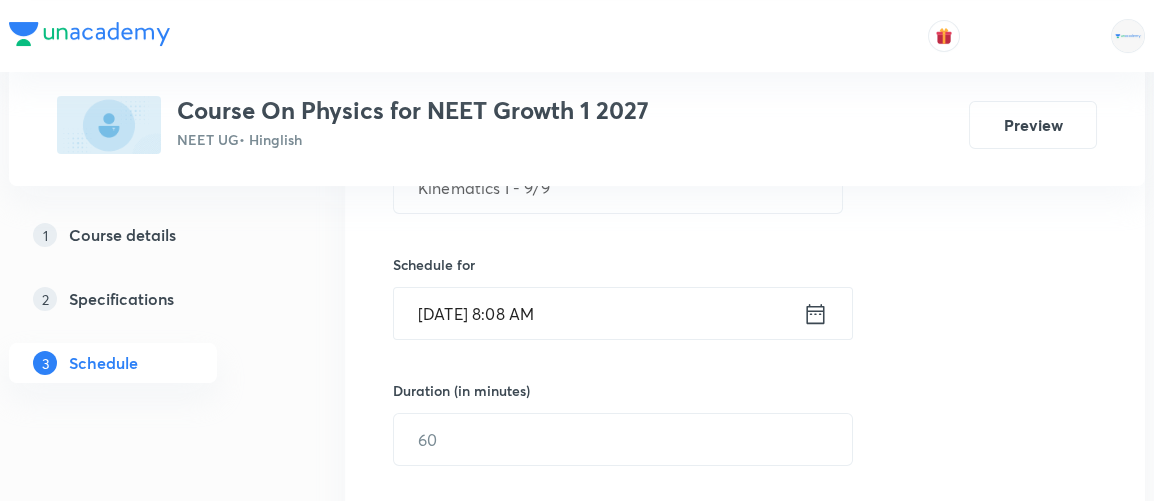 click 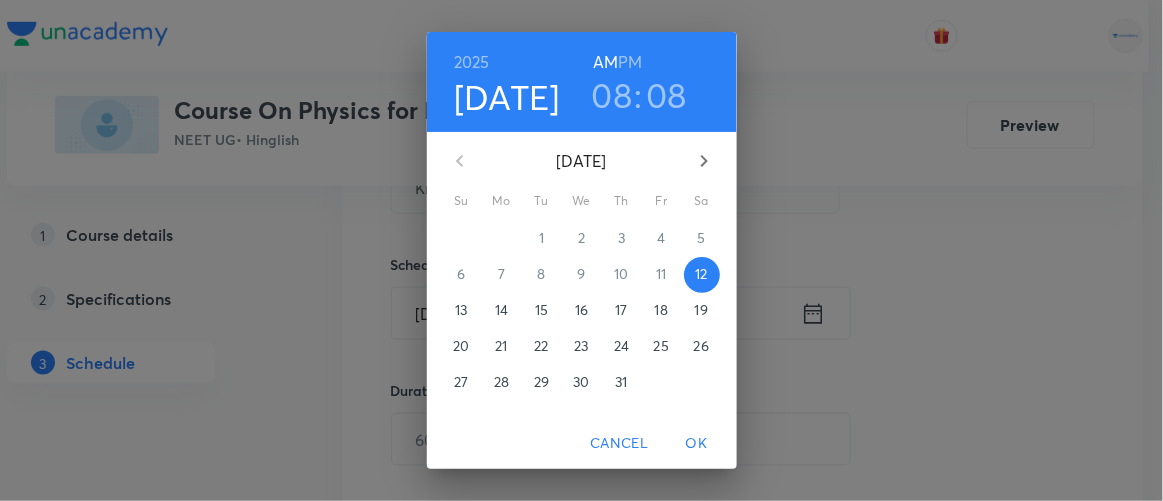 click on "PM" at bounding box center (630, 62) 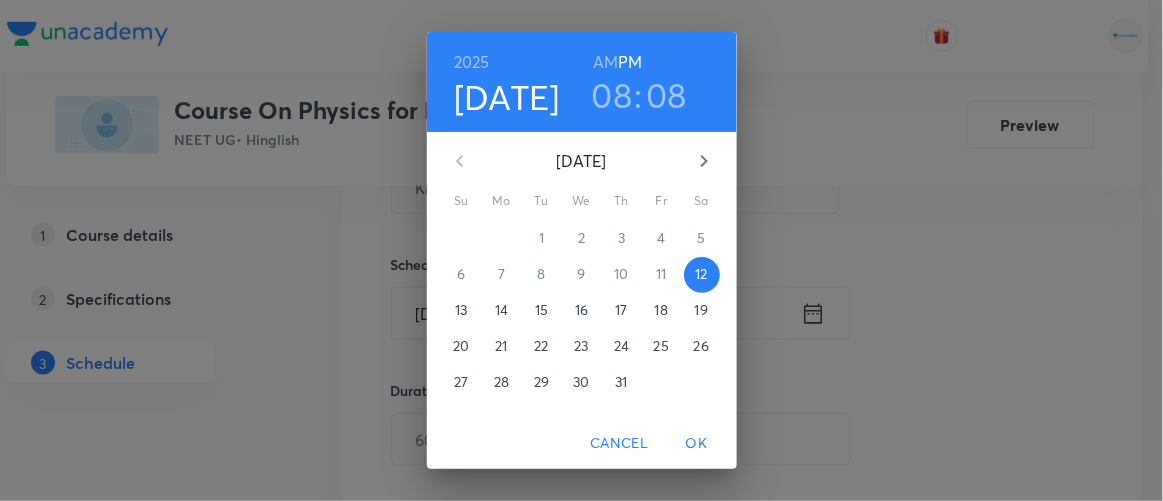 click on "08" at bounding box center (612, 95) 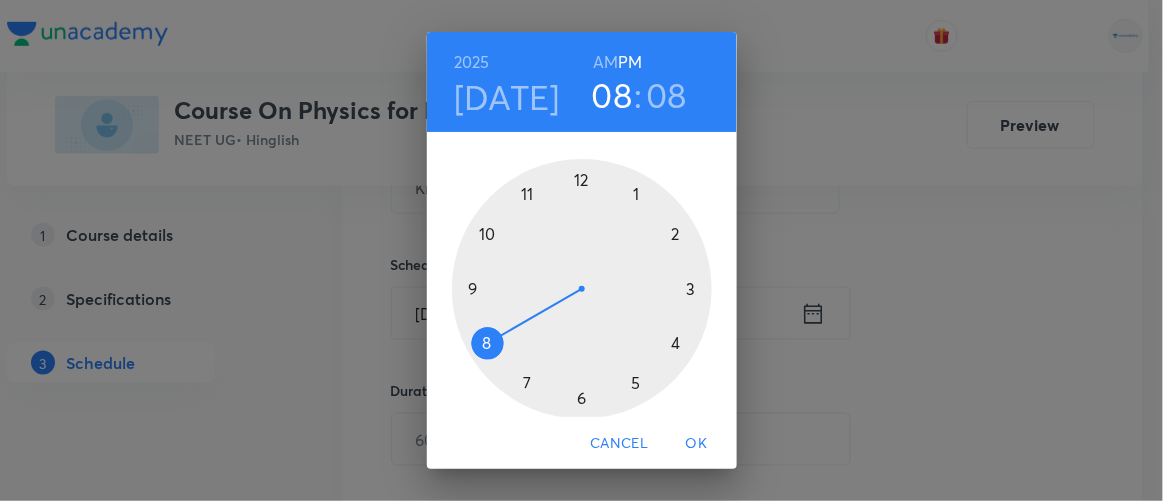 click at bounding box center (582, 289) 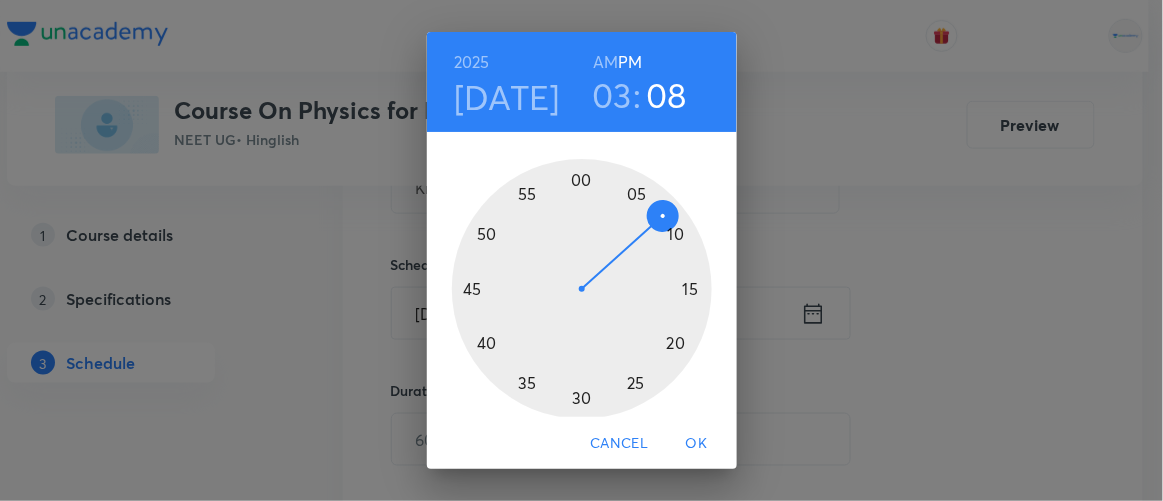 click at bounding box center (582, 289) 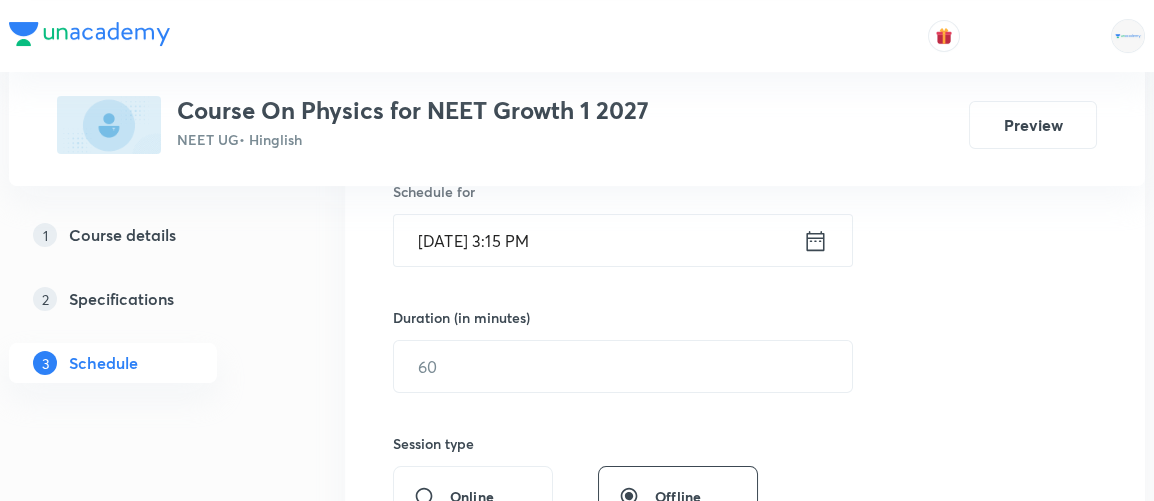 scroll, scrollTop: 512, scrollLeft: 0, axis: vertical 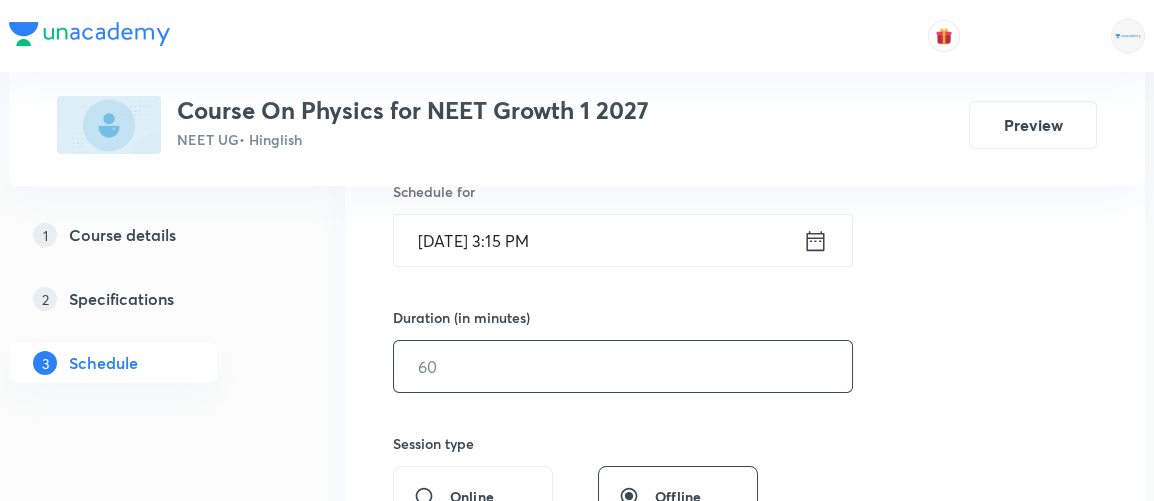 click at bounding box center [623, 366] 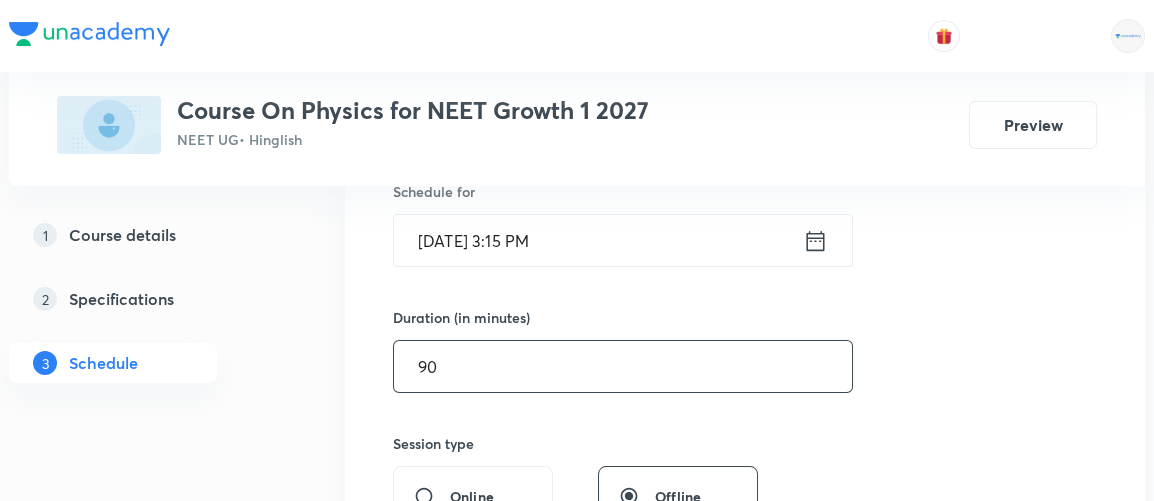type on "9" 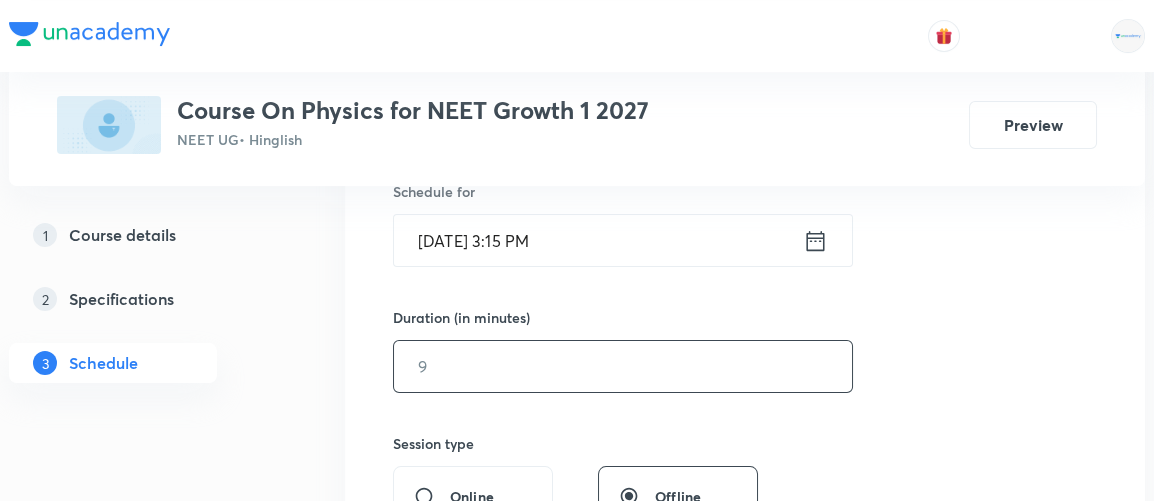 type on "0" 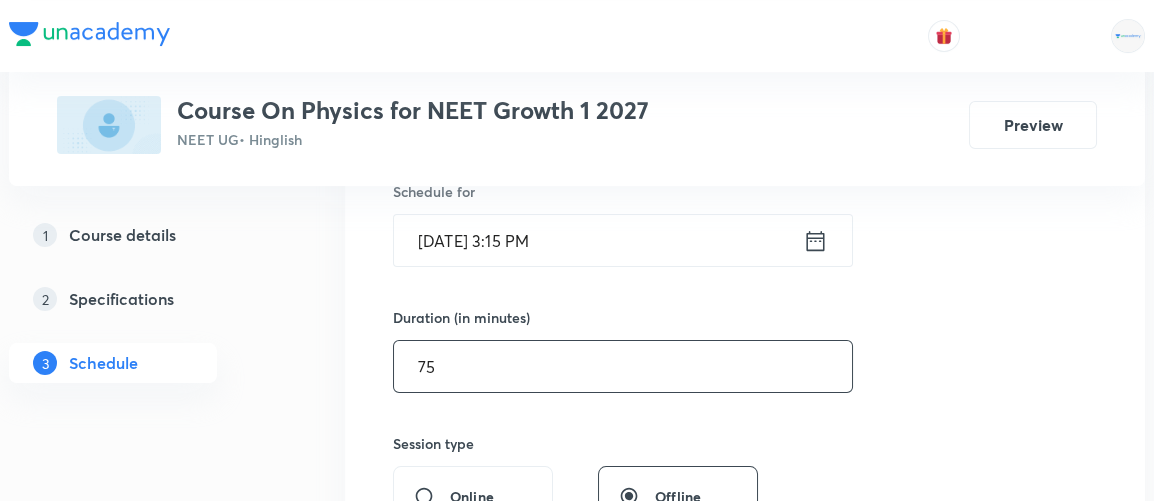 type on "75" 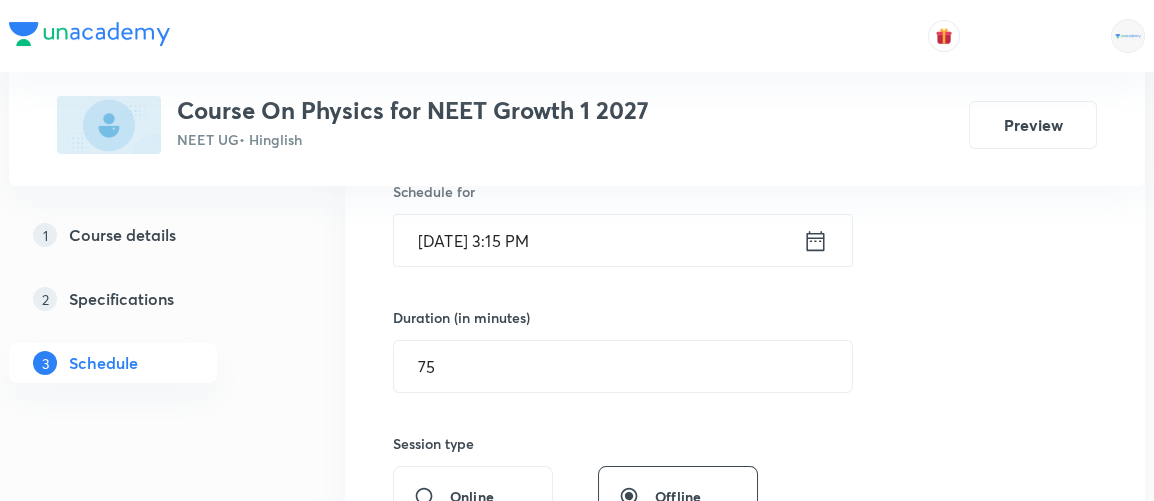 click on "Session  10 Live class Session title 18/99 Kinematics I - 9/9 ​ Schedule for Jul 12, 2025, 3:15 PM ​ Duration (in minutes) 75 ​   Session type Online Offline Room Select centre room Sub-concepts Select concepts that wil be covered in this session Add Cancel" at bounding box center [745, 389] 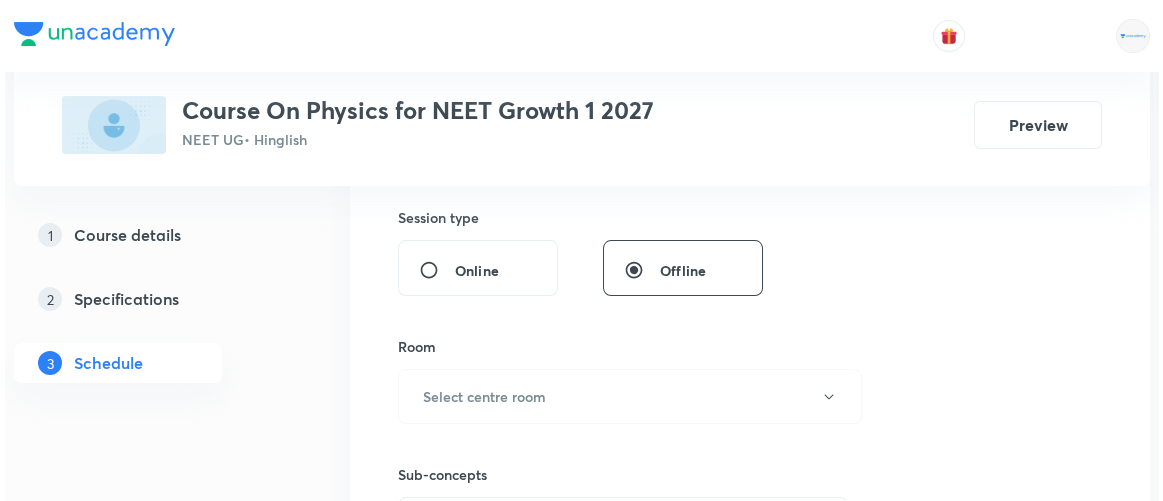scroll, scrollTop: 772, scrollLeft: 0, axis: vertical 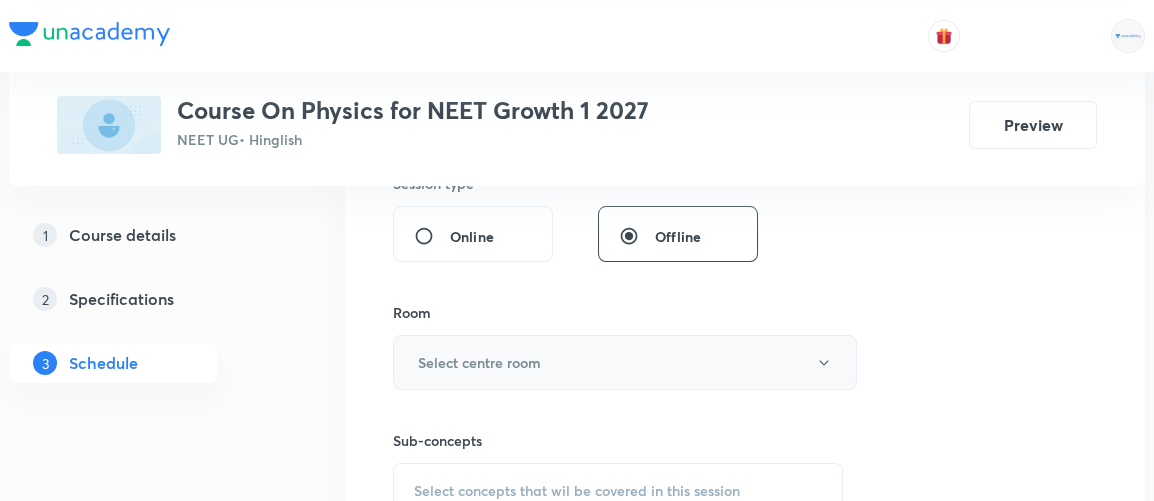 click on "Select centre room" at bounding box center [625, 362] 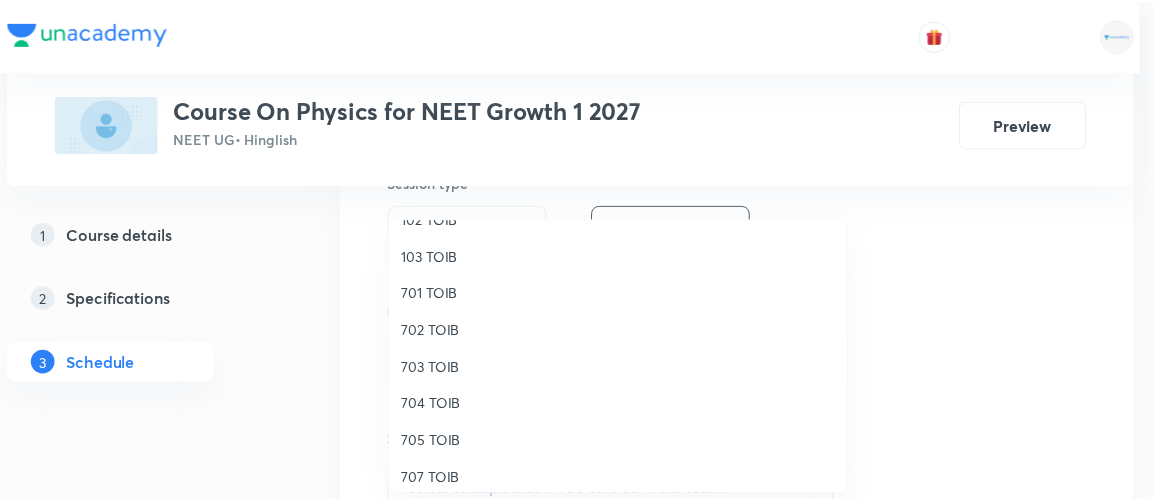 scroll, scrollTop: 137, scrollLeft: 0, axis: vertical 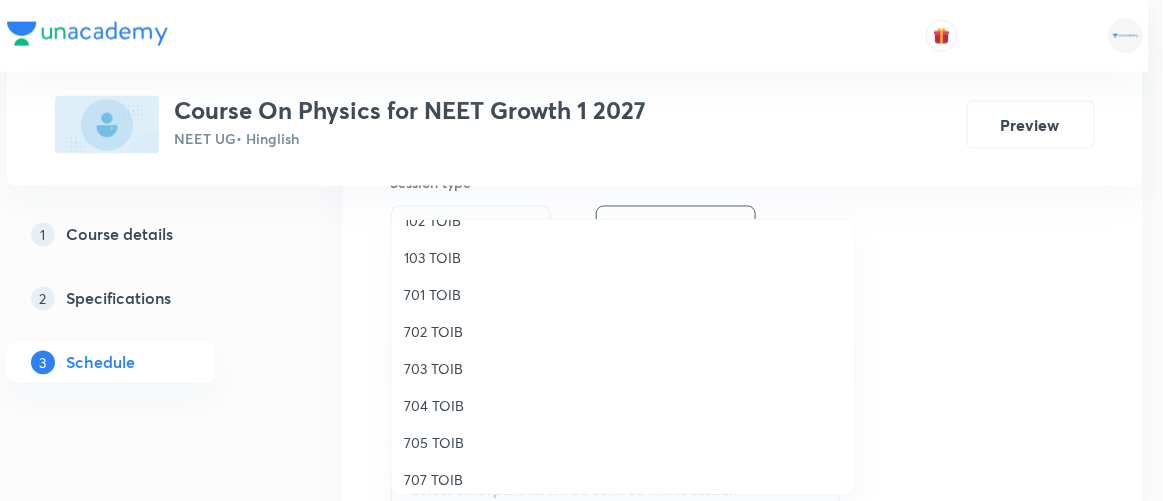 click on "701 TOIB" at bounding box center [623, 294] 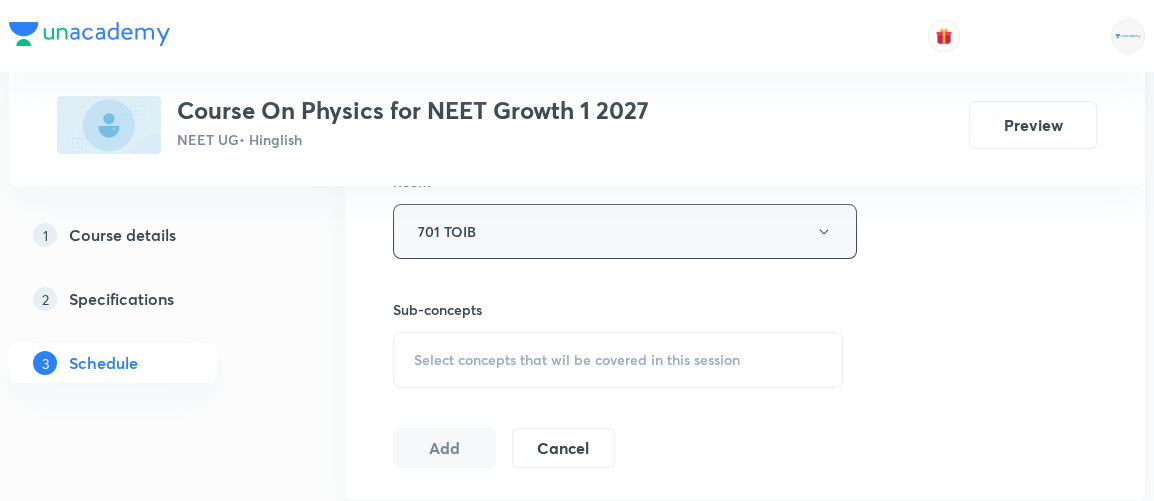 scroll, scrollTop: 908, scrollLeft: 0, axis: vertical 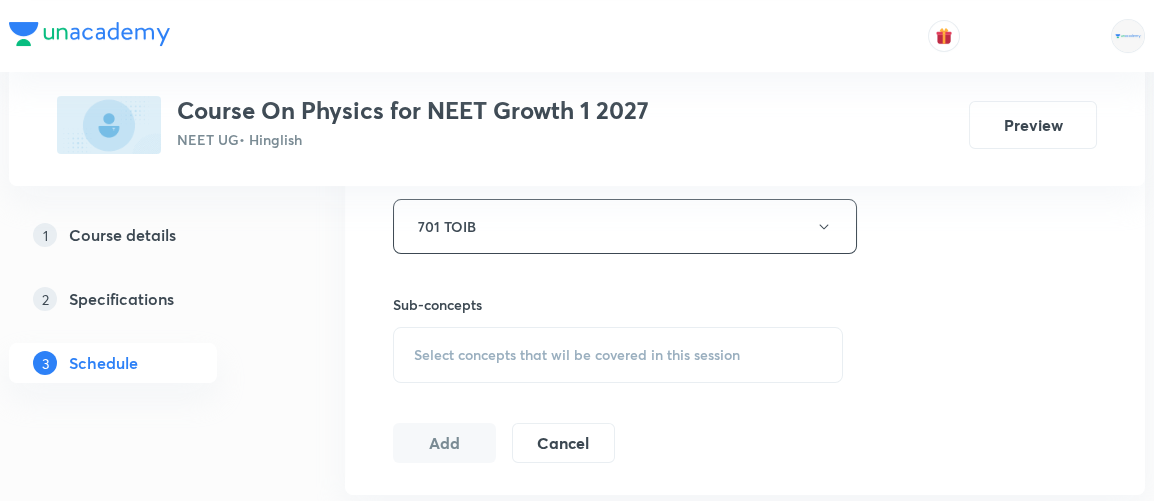 click on "Select concepts that wil be covered in this session" at bounding box center (577, 355) 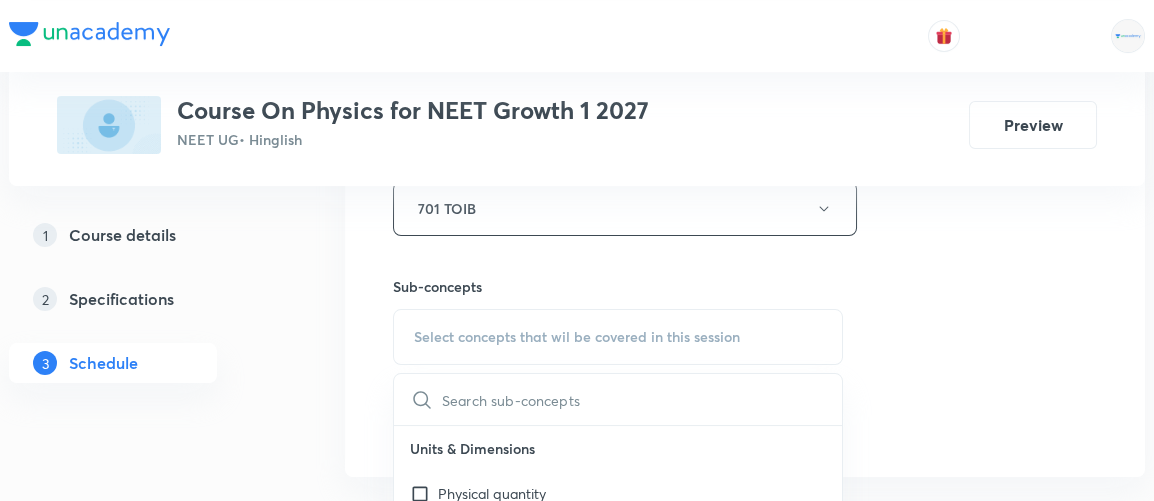 scroll, scrollTop: 930, scrollLeft: 0, axis: vertical 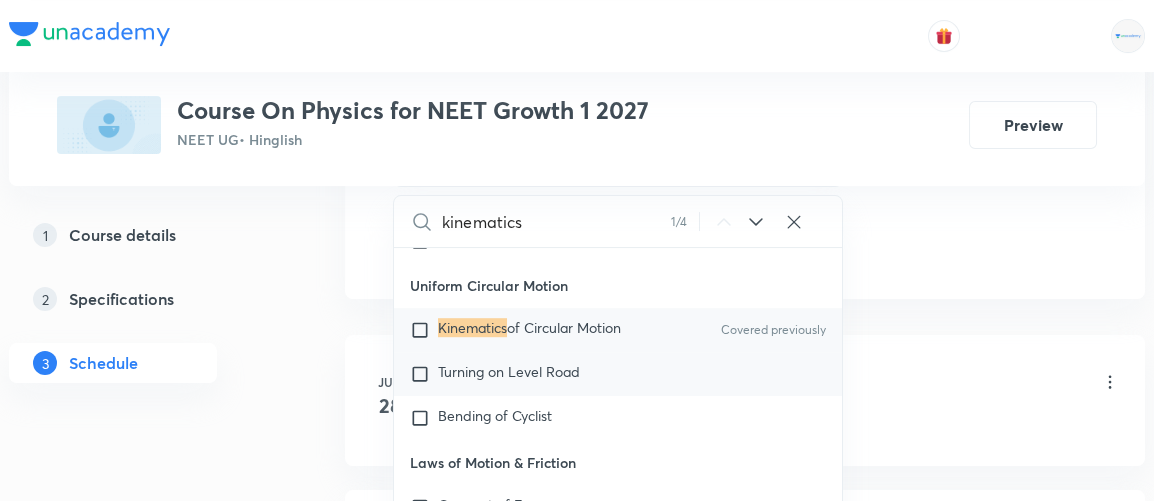 type on "kinematics" 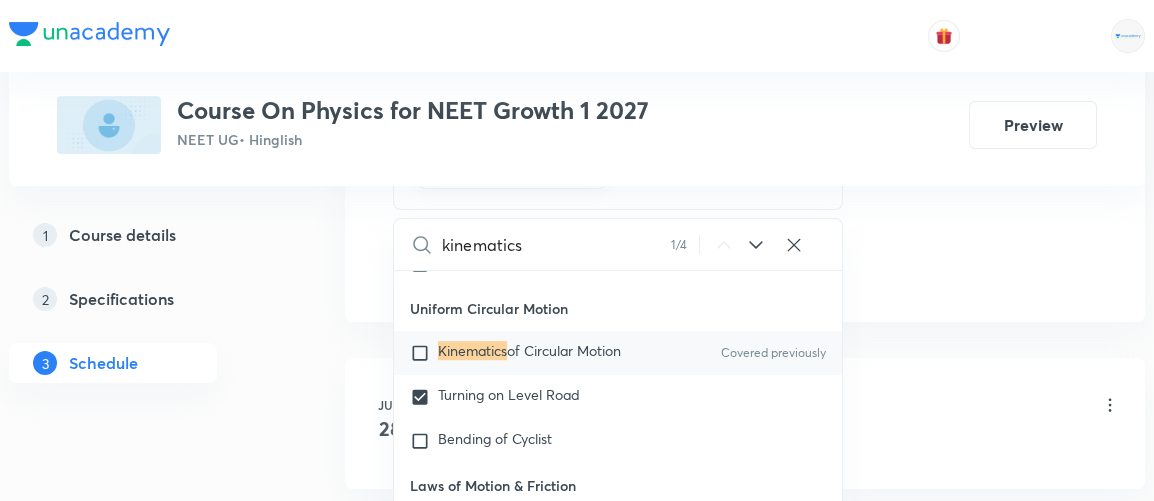 click on "Plus Courses Course On Physics for NEET Growth 1 2027 NEET UG  • Hinglish Preview 1 Course details 2 Specifications 3 Schedule Schedule 9  classes Session  10 Live class Session title 18/99 Kinematics I - 9/9 ​ Schedule for Jul 12, 2025, 3:15 PM ​ Duration (in minutes) 75 ​   Session type Online Offline Room 701 TOIB Sub-concepts Turning on Level Road CLEAR kinematics 1 / 4 ​ Units & Dimensions Physical quantity Applications of Dimensional Analysis Significant Figures Covered previously Units of Physical Quantities System of Units Covered previously Dimensions of Some Mathematical Functions Covered previously Unit and Dimension Product of Two Vectors Covered previously Subtraction of Vectors Covered previously Cross Product Least Count Analysis Errors of Measurement Vernier Callipers Screw Gauge Zero Error Basic Mathematics Elementary Algebra Elementary Trigonometry Basic Coordinate Geometry Functions Differentiation Integral of a Function Derivatives of Equations of Motion by Calculus Unit Vectors" at bounding box center (577, 445) 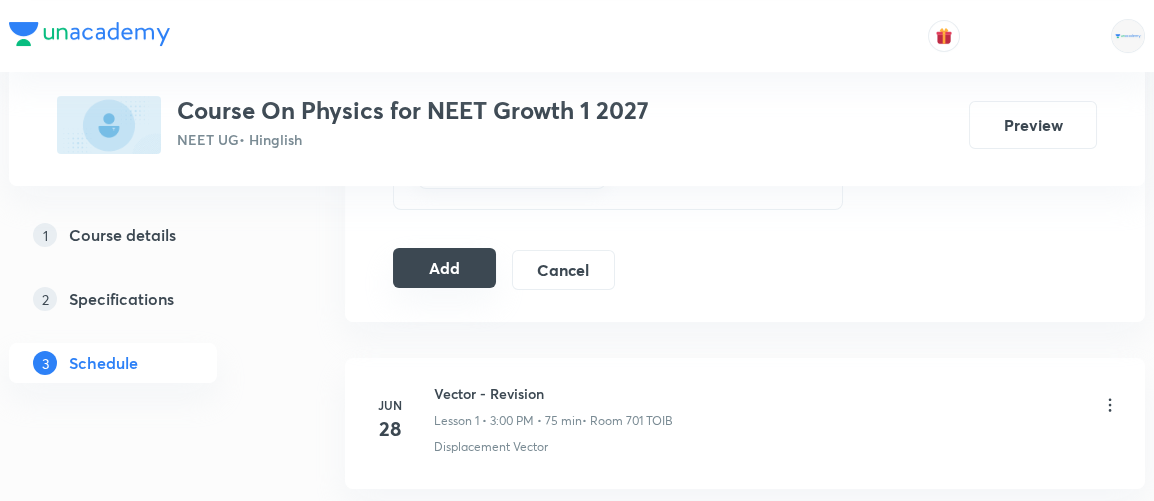 click on "Add" at bounding box center [444, 268] 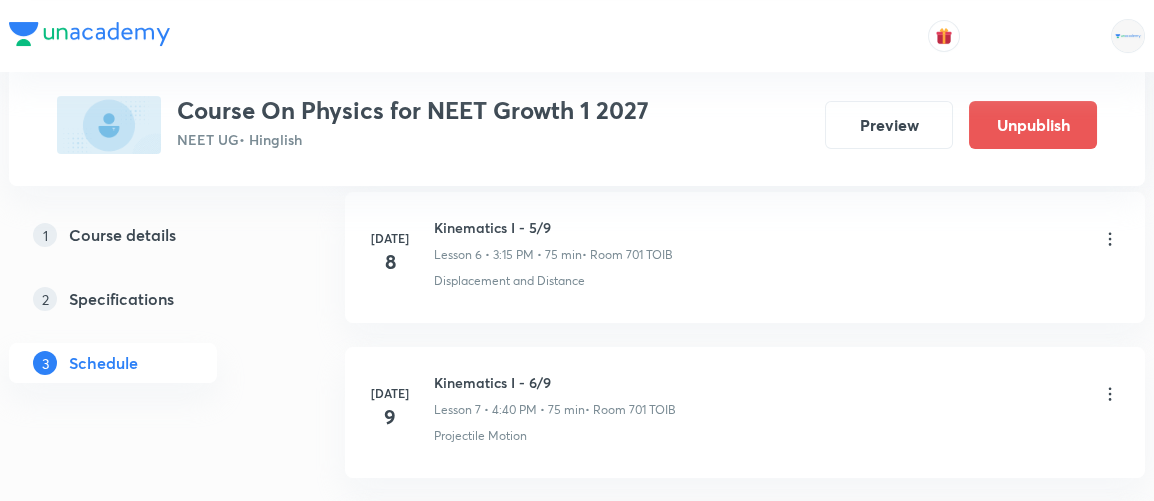 scroll, scrollTop: 1726, scrollLeft: 0, axis: vertical 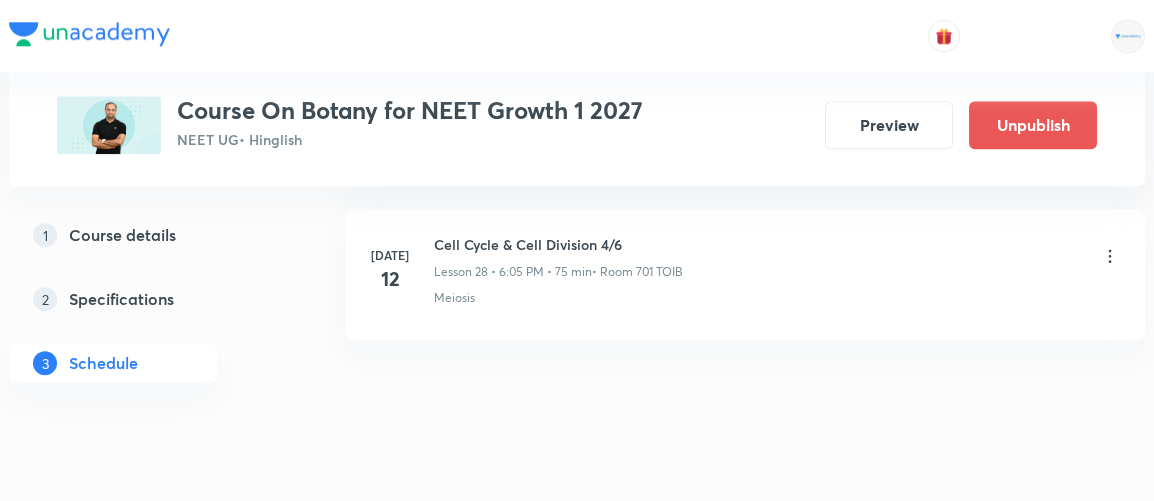 click 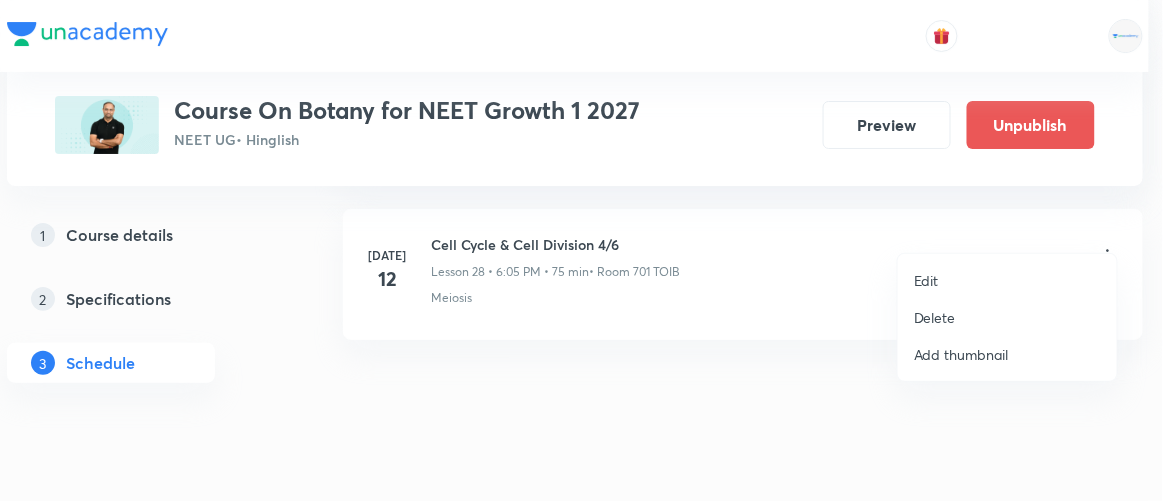 click on "Edit" at bounding box center (926, 280) 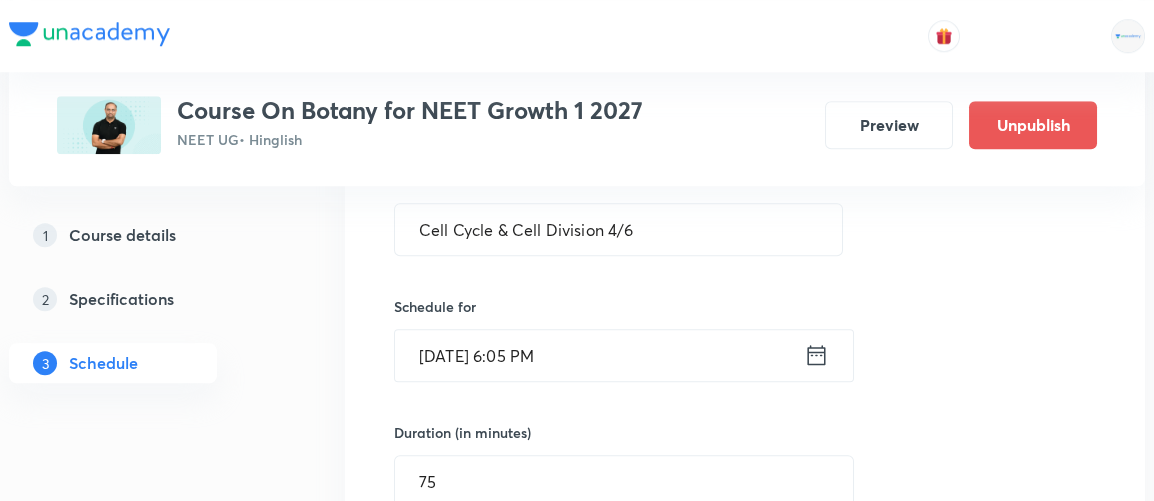 scroll, scrollTop: 4581, scrollLeft: 0, axis: vertical 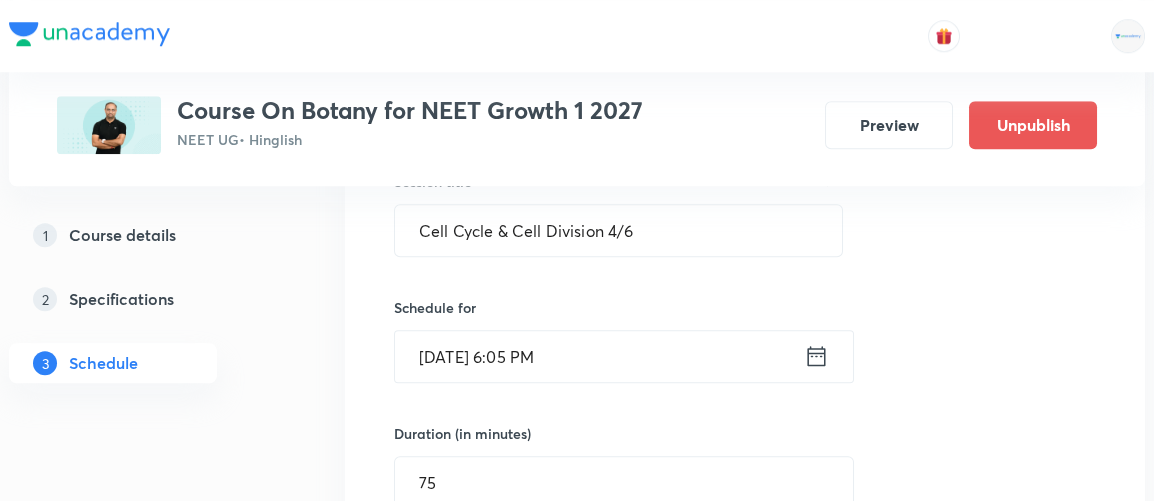 click 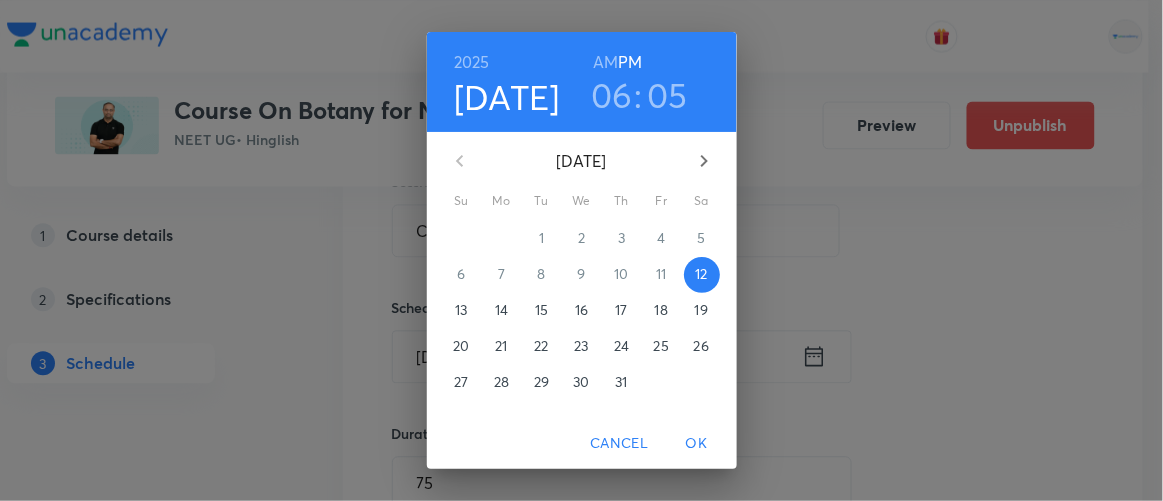 click on "06" at bounding box center (612, 95) 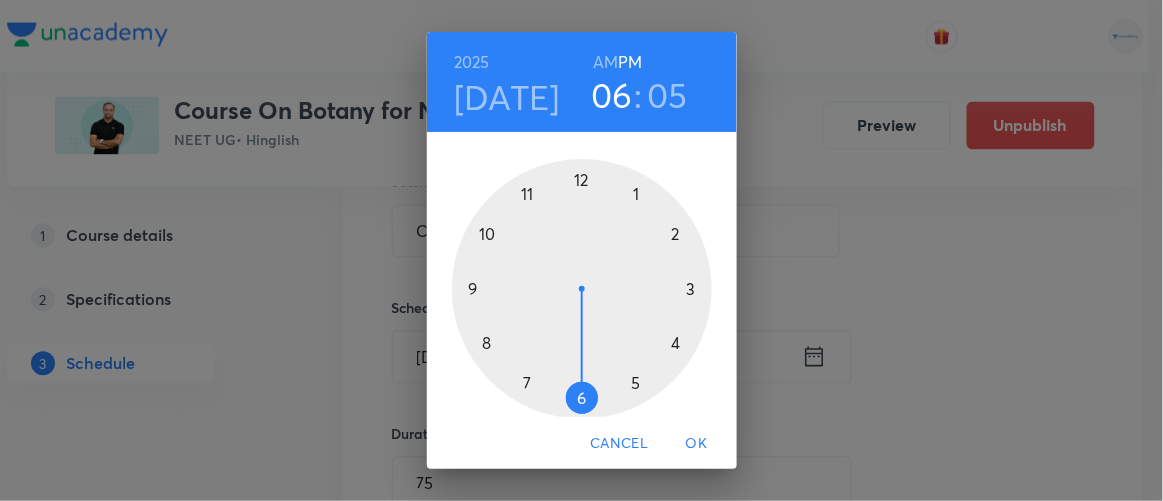 click at bounding box center [582, 289] 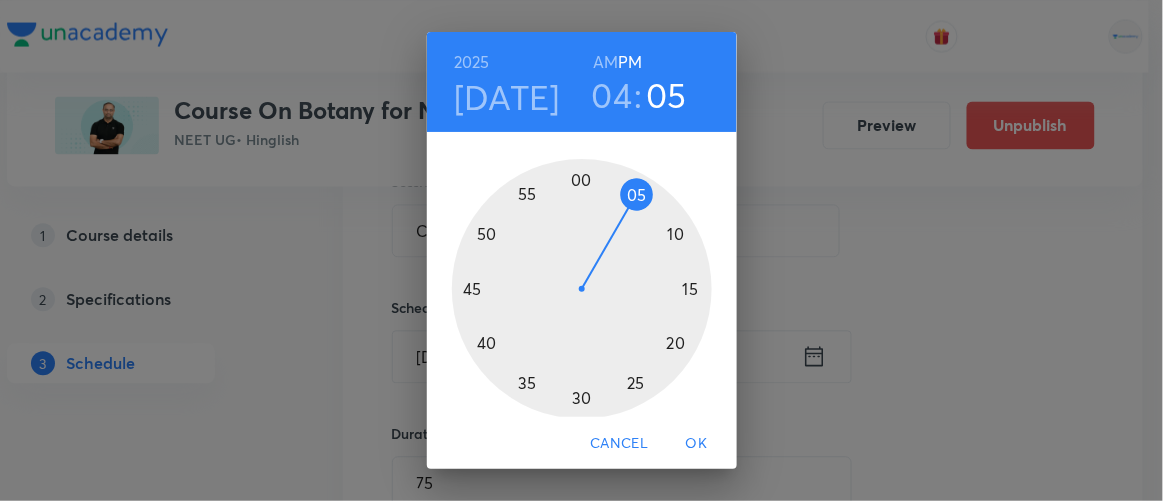 click at bounding box center [582, 289] 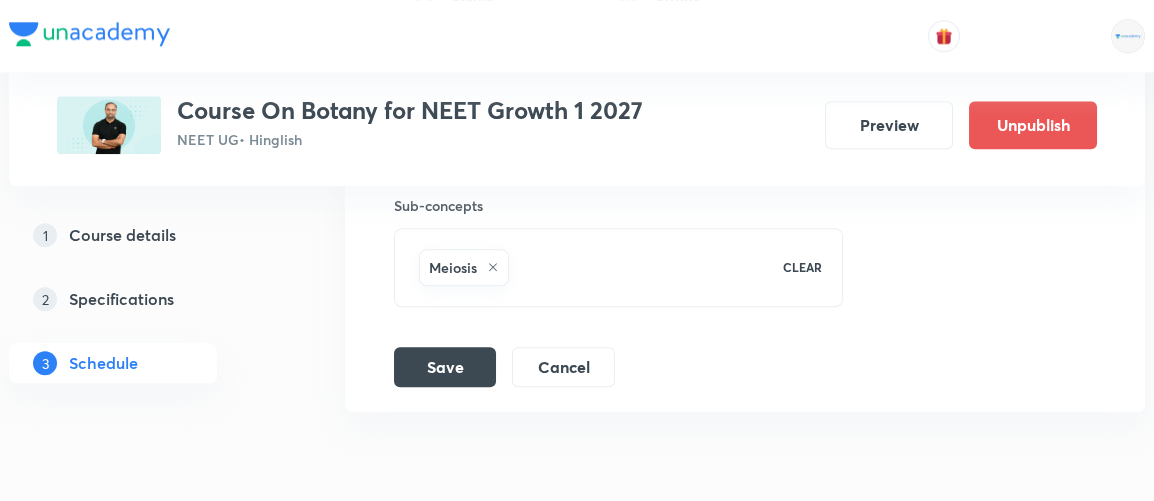 scroll, scrollTop: 5197, scrollLeft: 0, axis: vertical 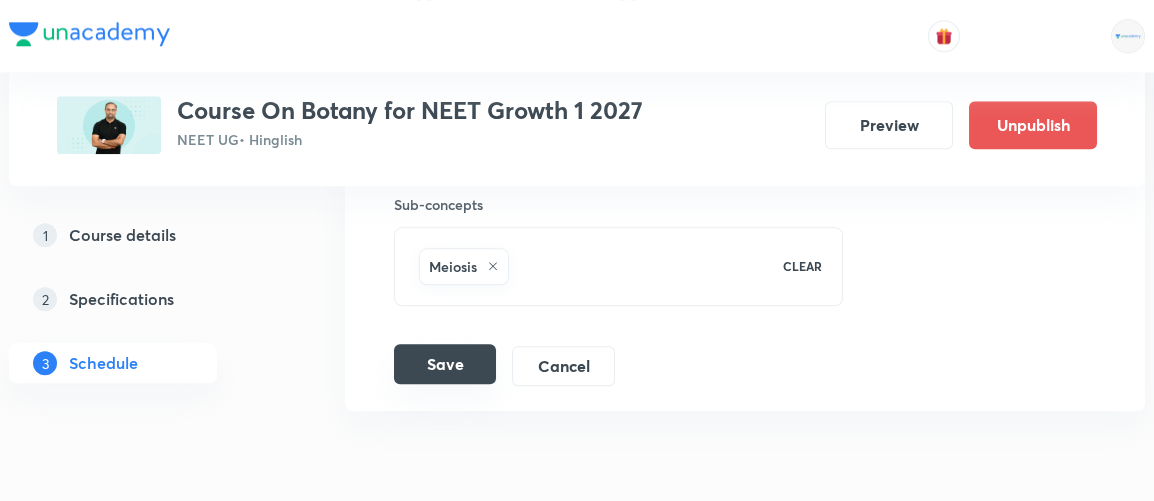click on "Save" at bounding box center (445, 364) 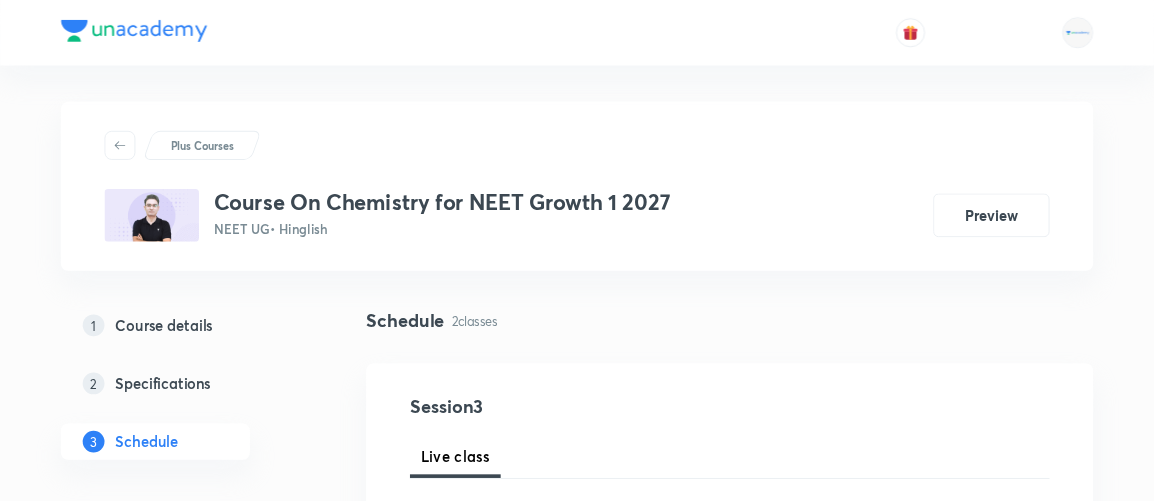 scroll, scrollTop: 0, scrollLeft: 0, axis: both 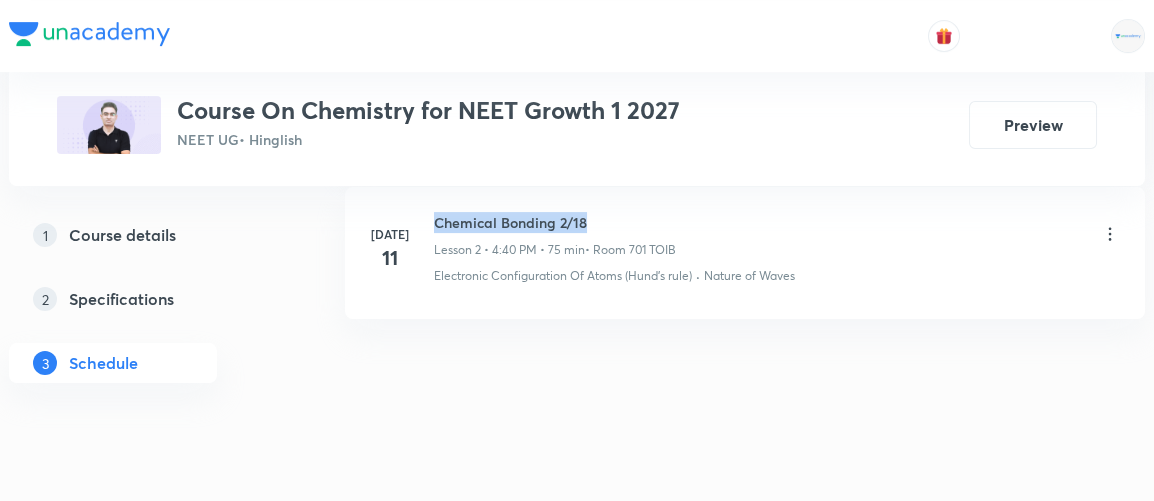 drag, startPoint x: 435, startPoint y: 214, endPoint x: 604, endPoint y: 214, distance: 169 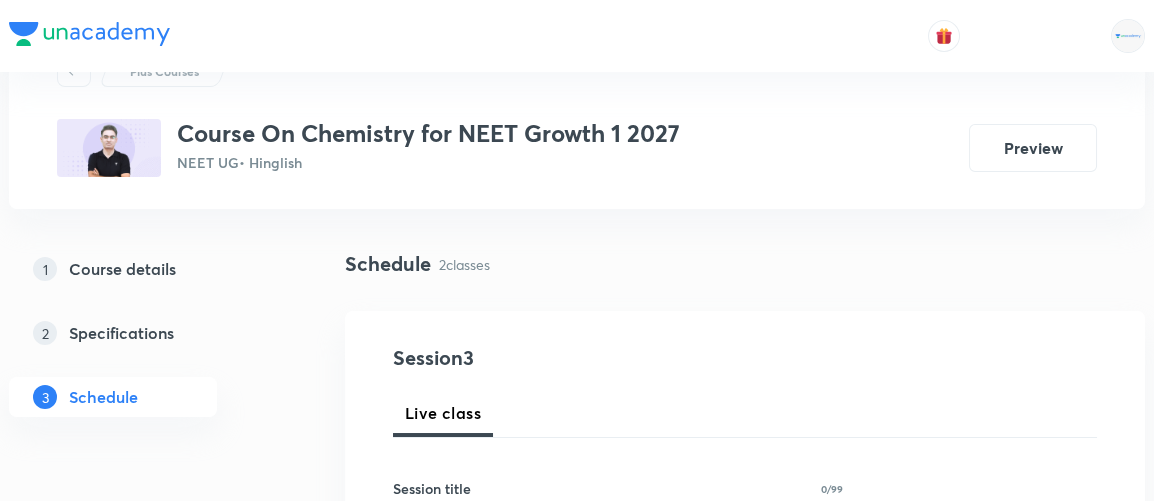 scroll, scrollTop: 0, scrollLeft: 0, axis: both 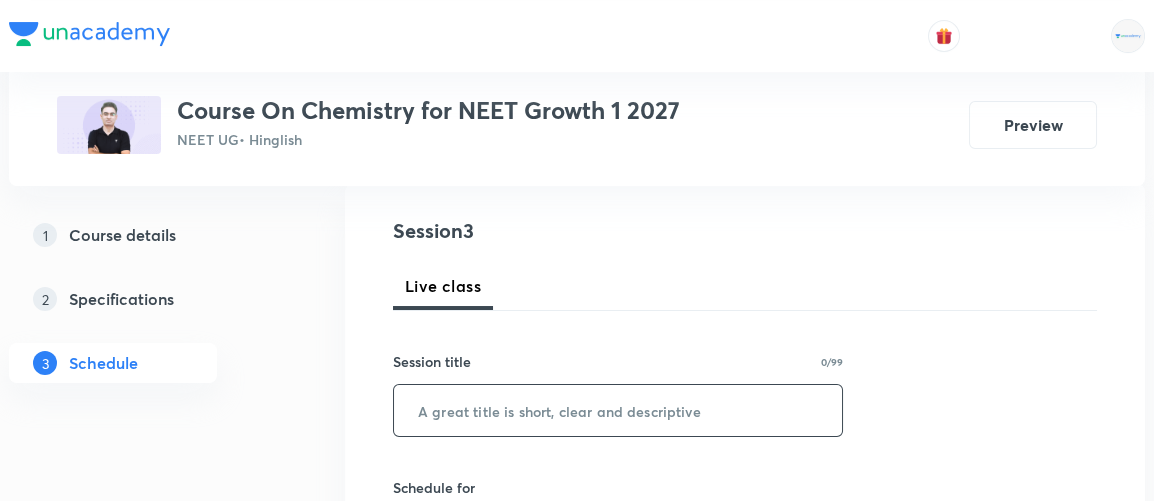click at bounding box center [618, 410] 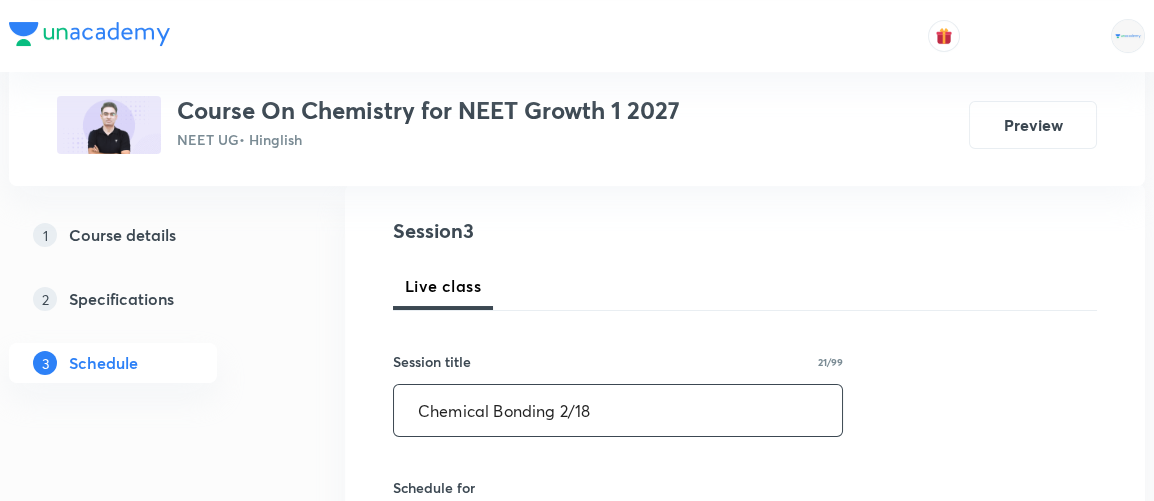 click on "Chemical Bonding 2/18" at bounding box center (618, 410) 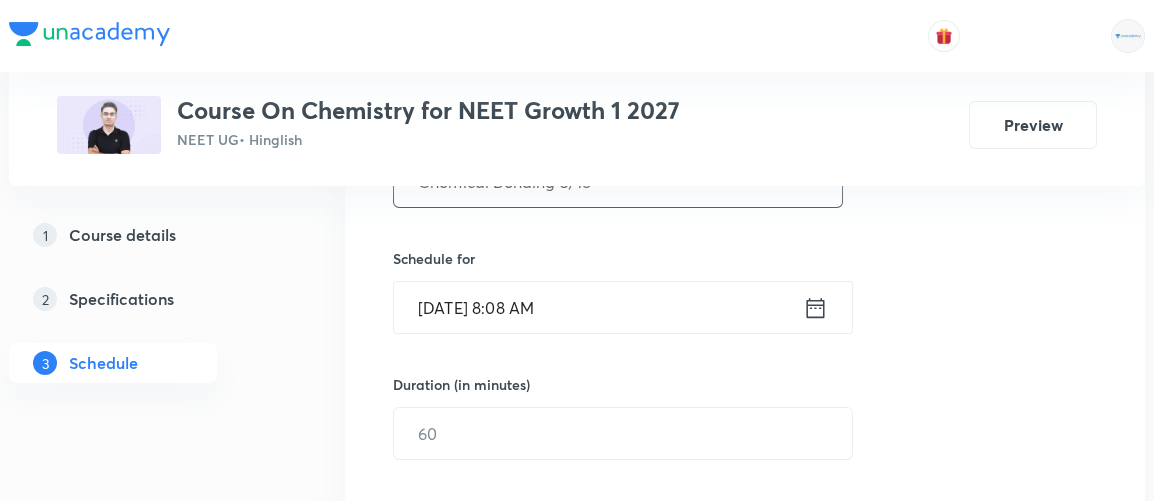 scroll, scrollTop: 446, scrollLeft: 0, axis: vertical 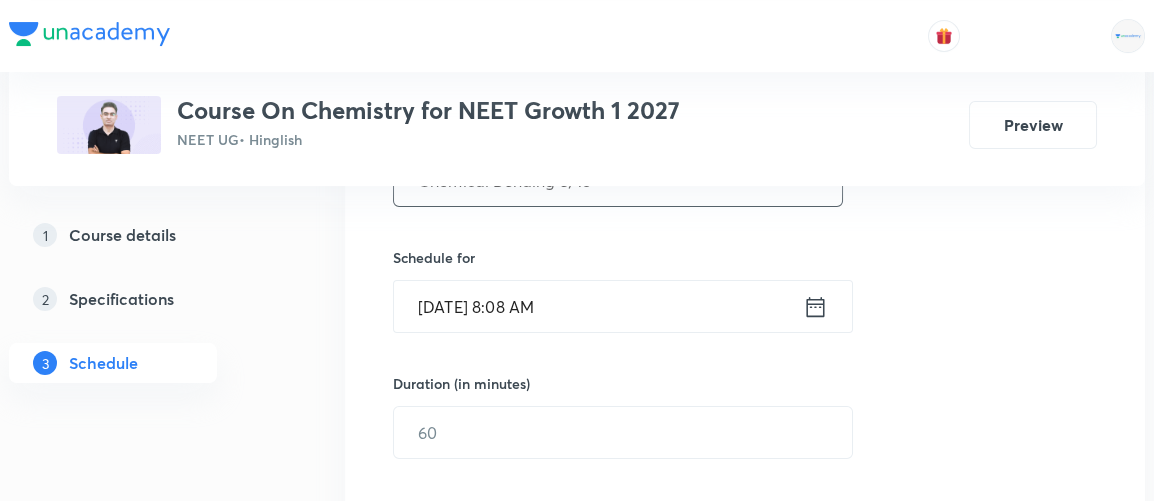type on "Chemical Bonding 3/18" 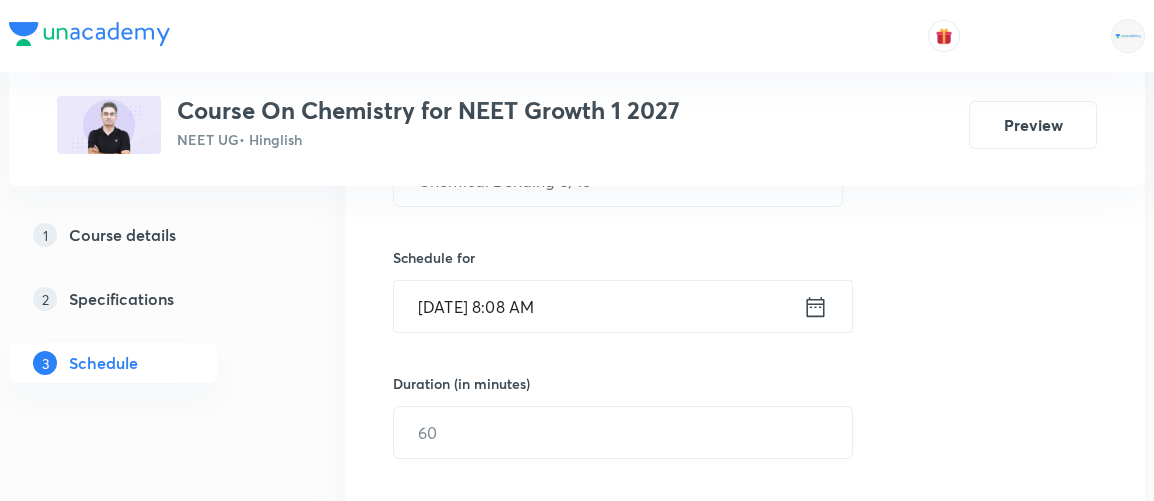 click 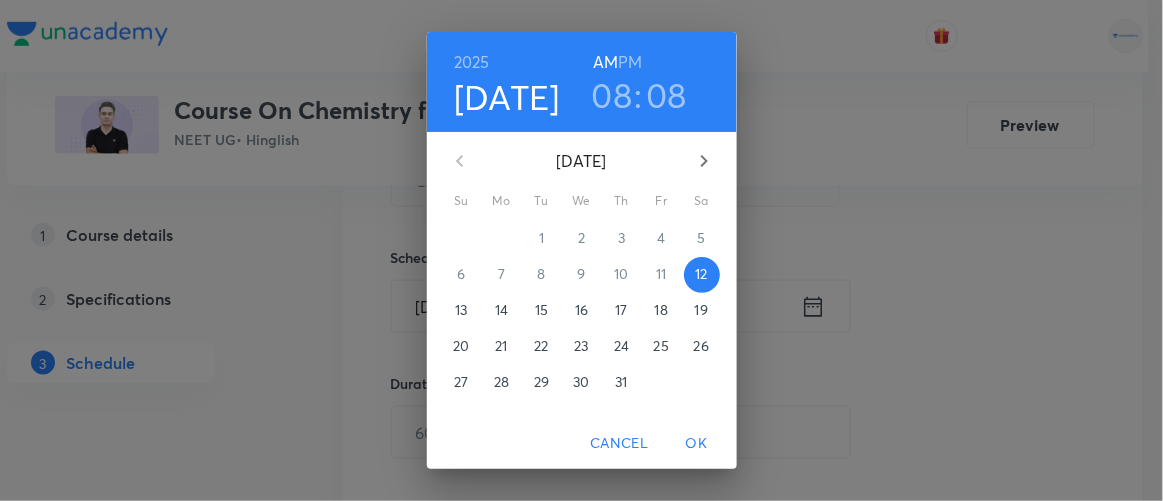 click on "PM" at bounding box center (630, 62) 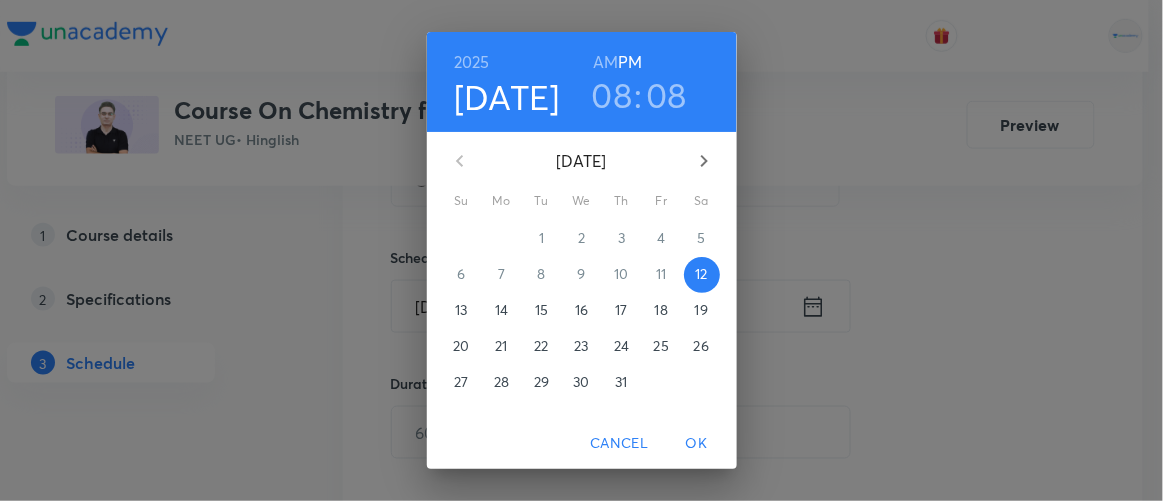 click on "2025 Jul 12 08 : 08 AM PM" at bounding box center [582, 82] 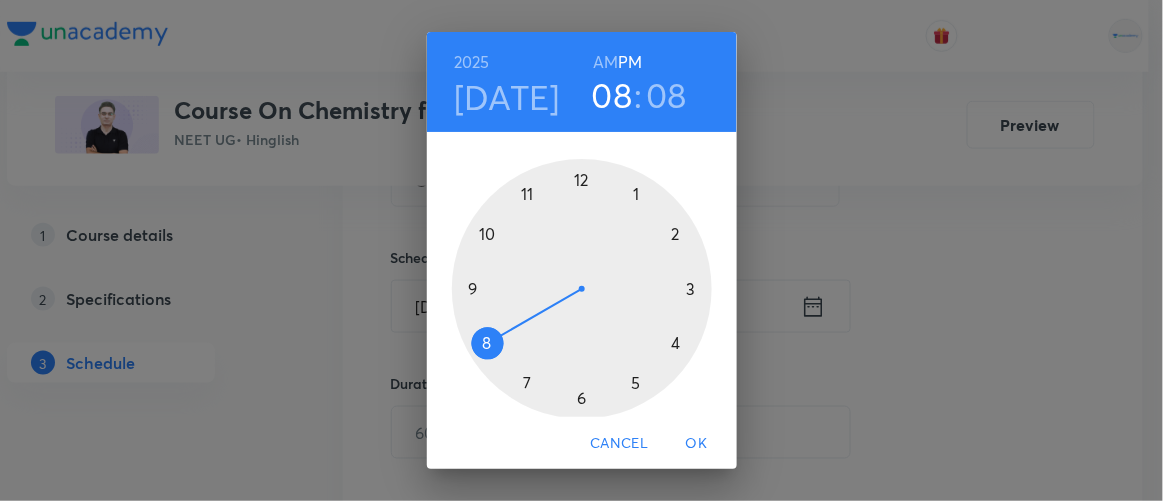 click at bounding box center (582, 289) 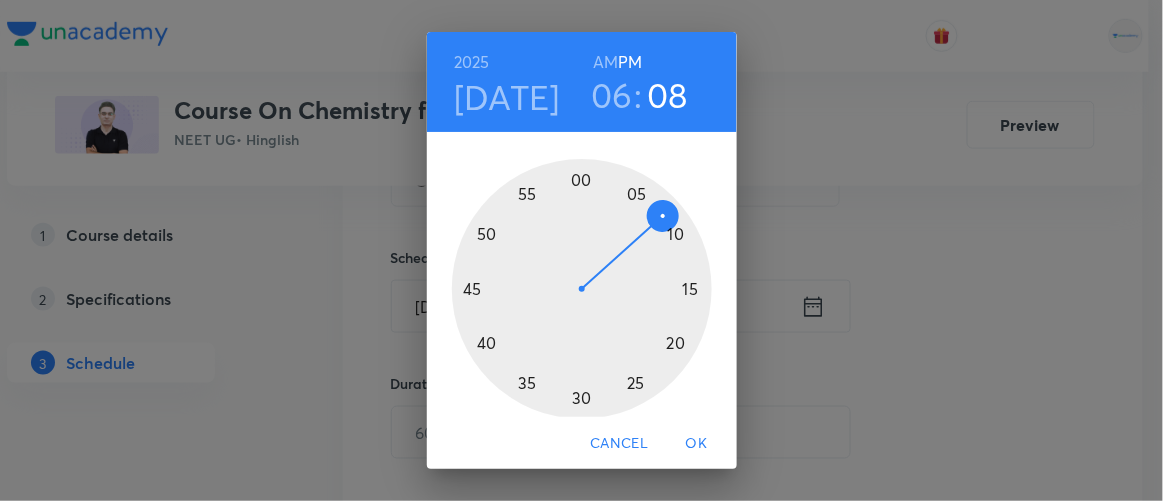 click at bounding box center (582, 289) 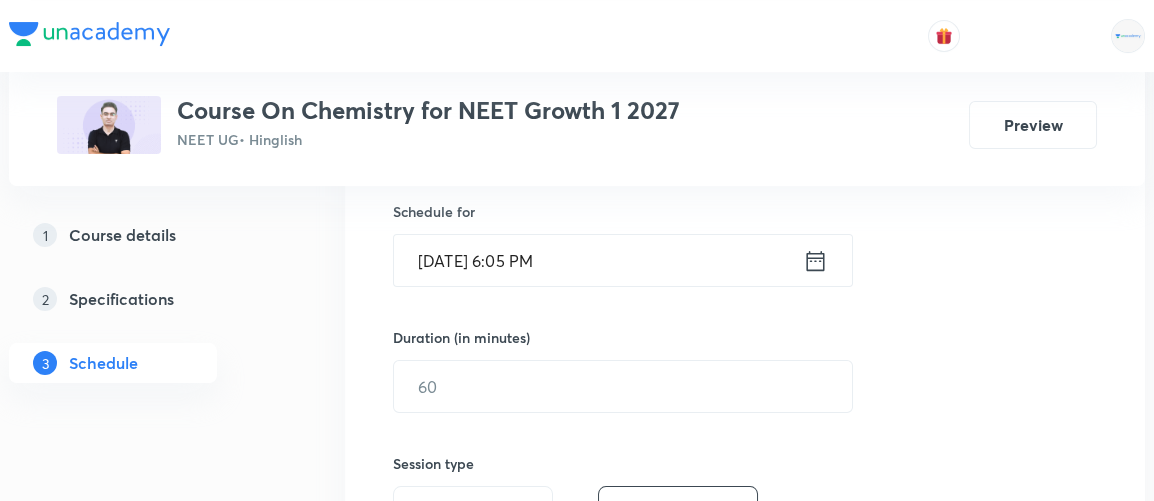 scroll, scrollTop: 495, scrollLeft: 0, axis: vertical 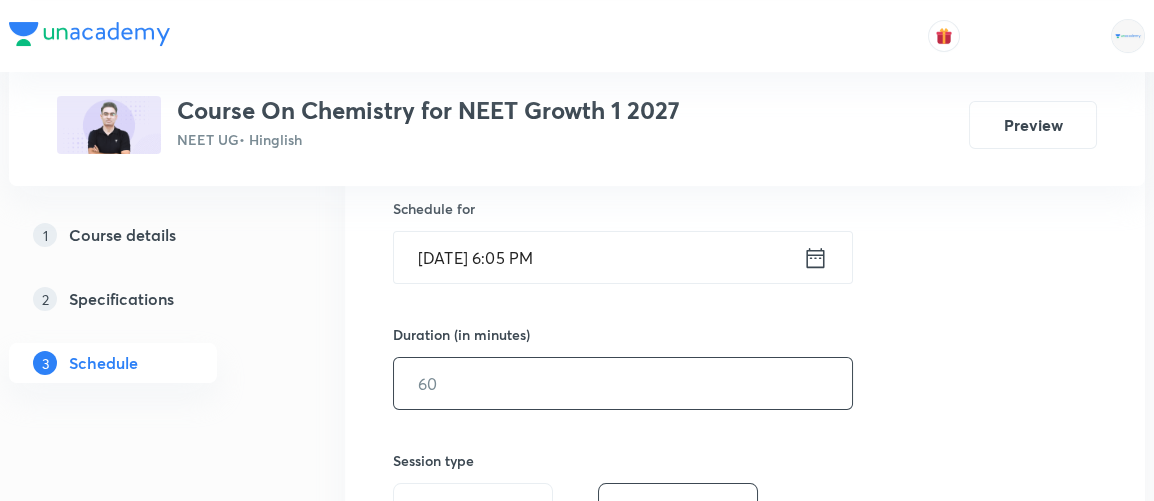 click at bounding box center (623, 383) 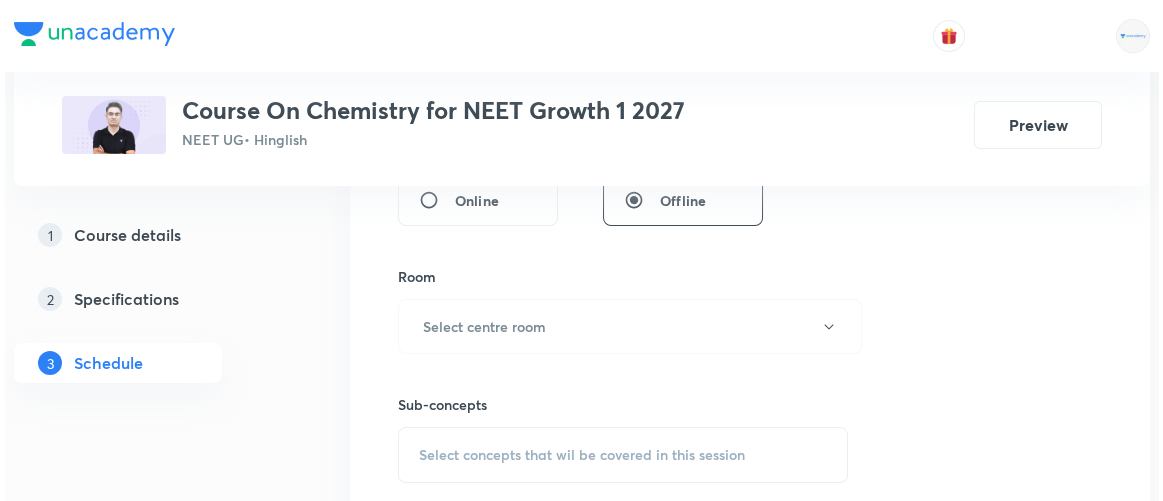 scroll, scrollTop: 809, scrollLeft: 0, axis: vertical 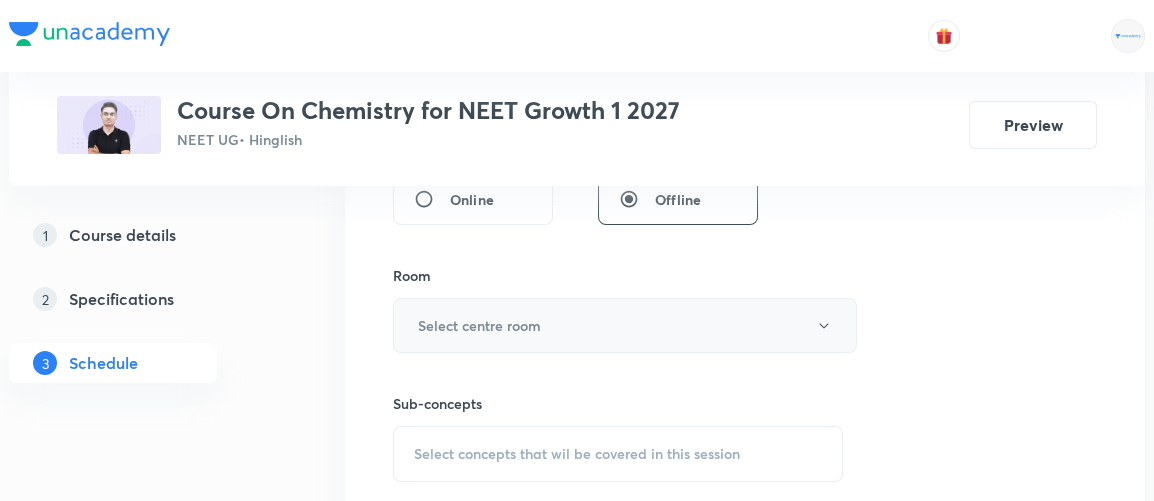 type on "75" 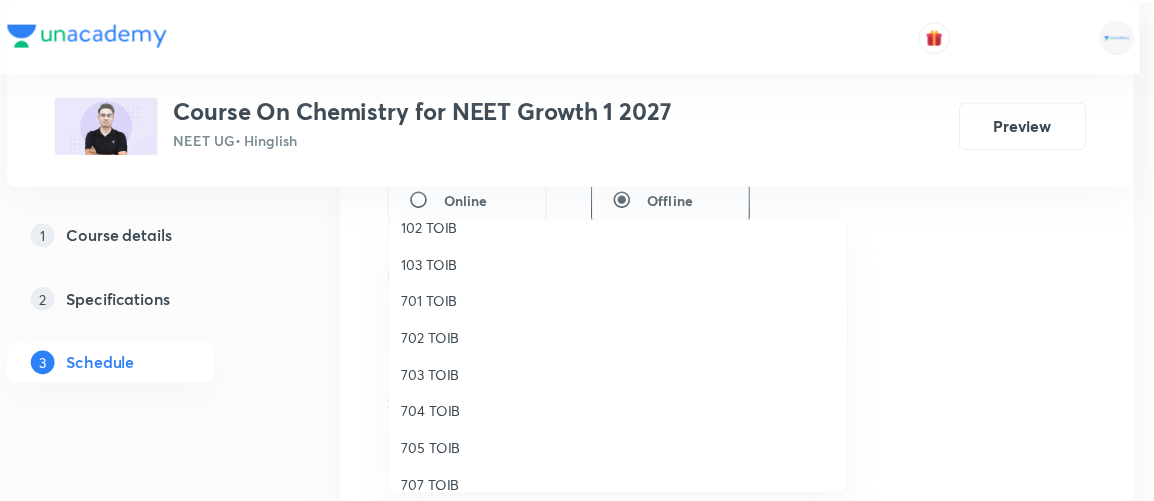 scroll, scrollTop: 184, scrollLeft: 0, axis: vertical 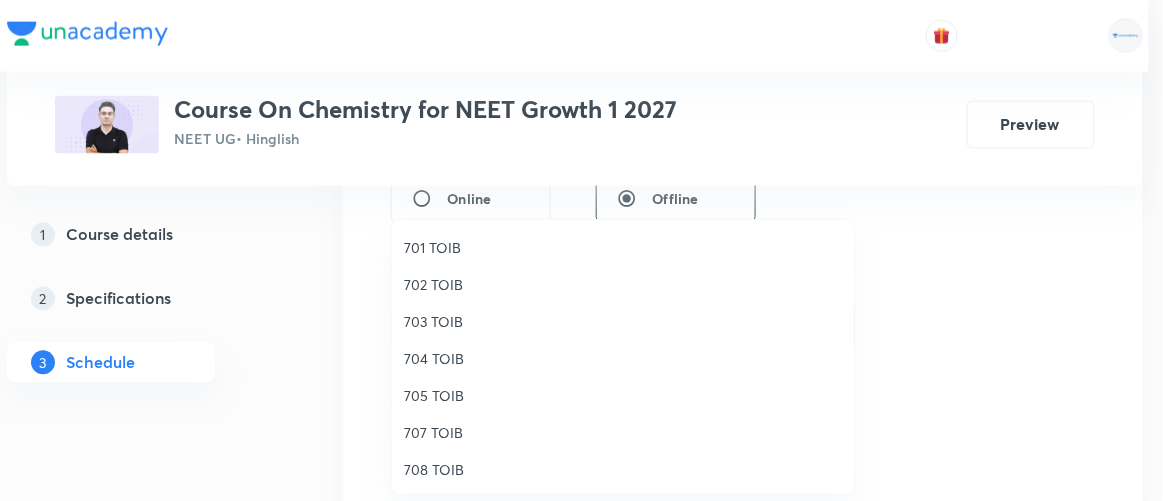 click on "701 TOIB" at bounding box center [623, 247] 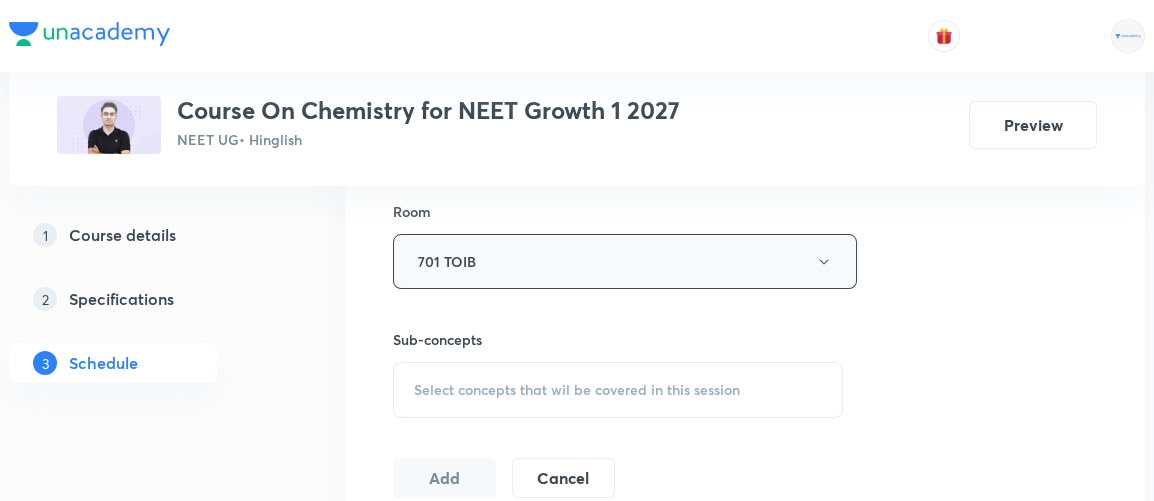 scroll, scrollTop: 879, scrollLeft: 0, axis: vertical 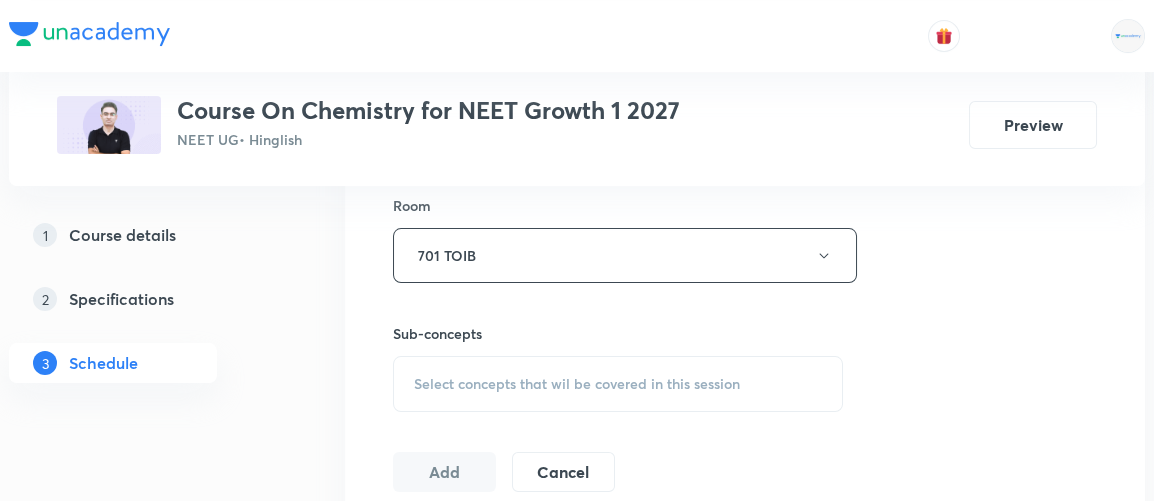 click on "Select concepts that wil be covered in this session" at bounding box center [577, 384] 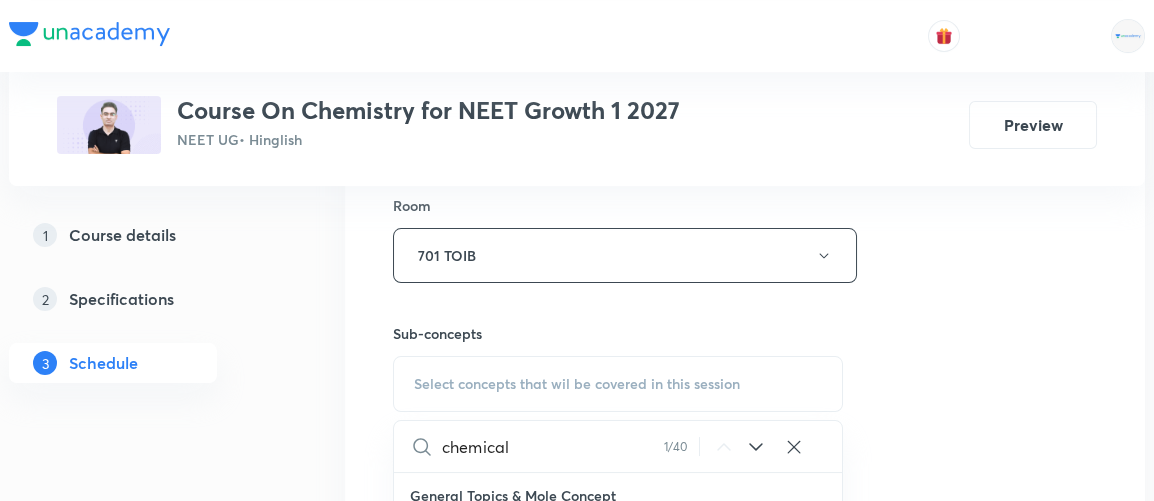 scroll, scrollTop: 2927, scrollLeft: 0, axis: vertical 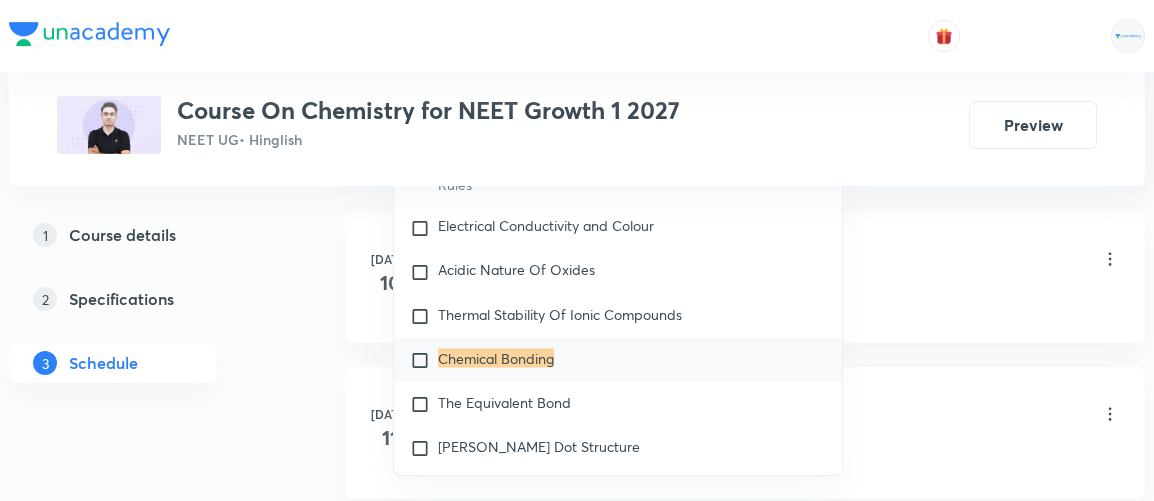 type on "chemical bonding" 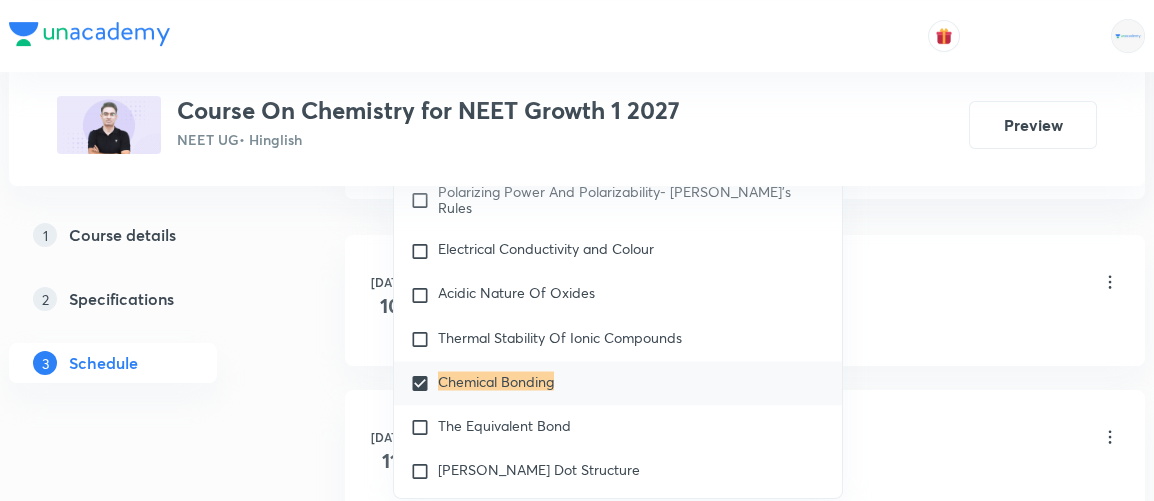 click on "Chemical Bonding 1/18 Lesson 1 • 4:40 PM • 75 min  • Room 701 TOIB" at bounding box center [777, 283] 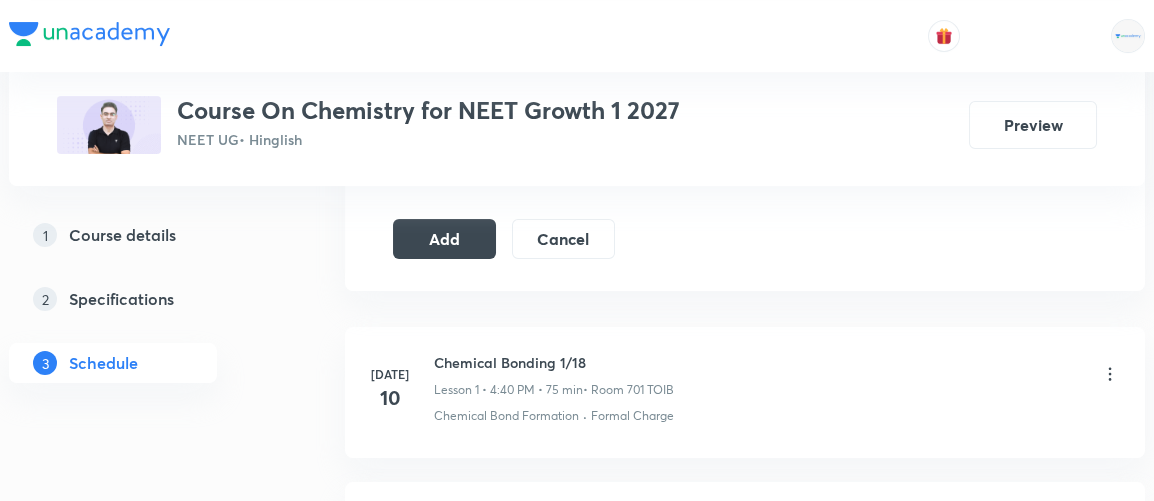 scroll, scrollTop: 1135, scrollLeft: 0, axis: vertical 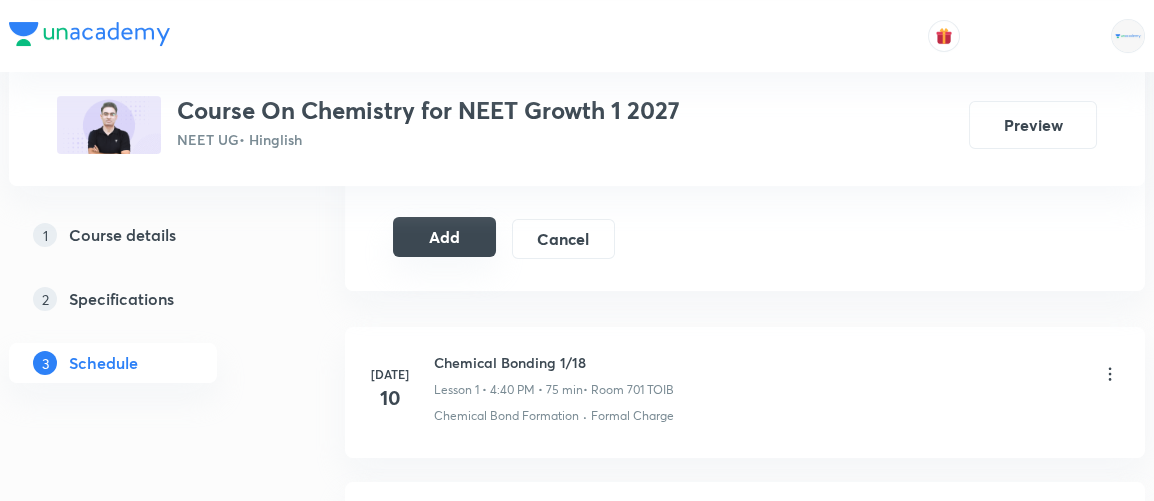 click on "Add" at bounding box center (444, 237) 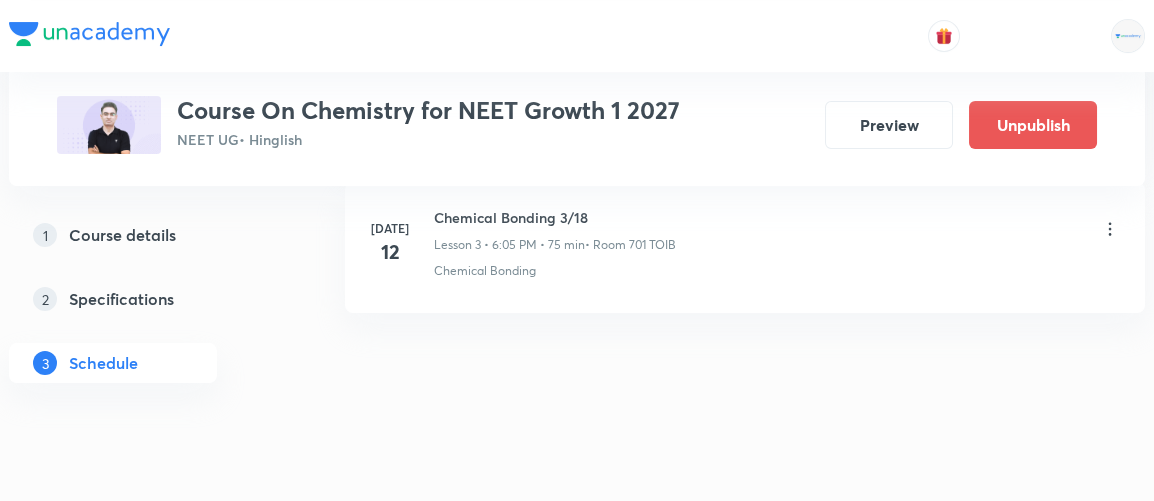 scroll, scrollTop: 492, scrollLeft: 0, axis: vertical 